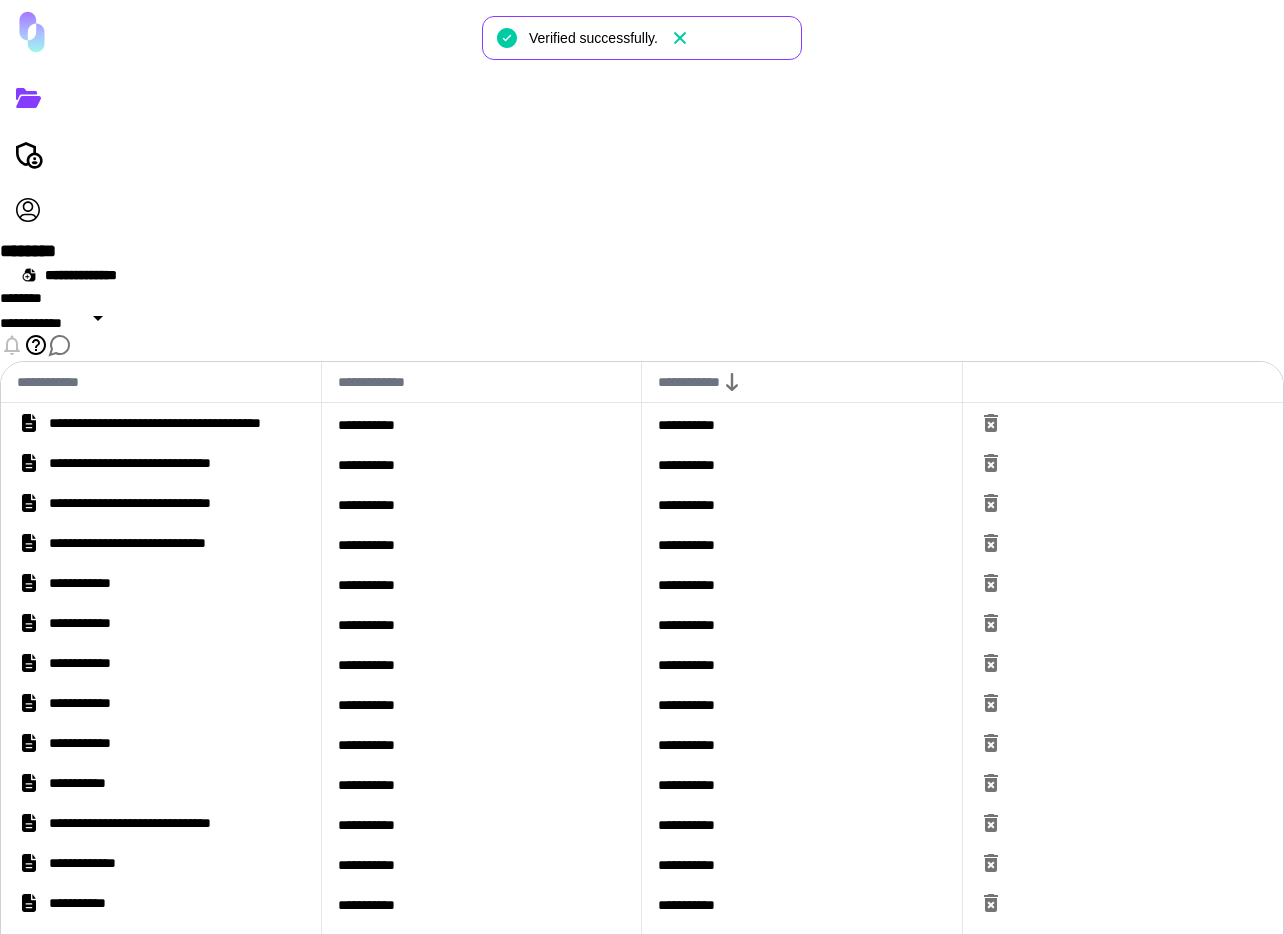 scroll, scrollTop: 0, scrollLeft: 0, axis: both 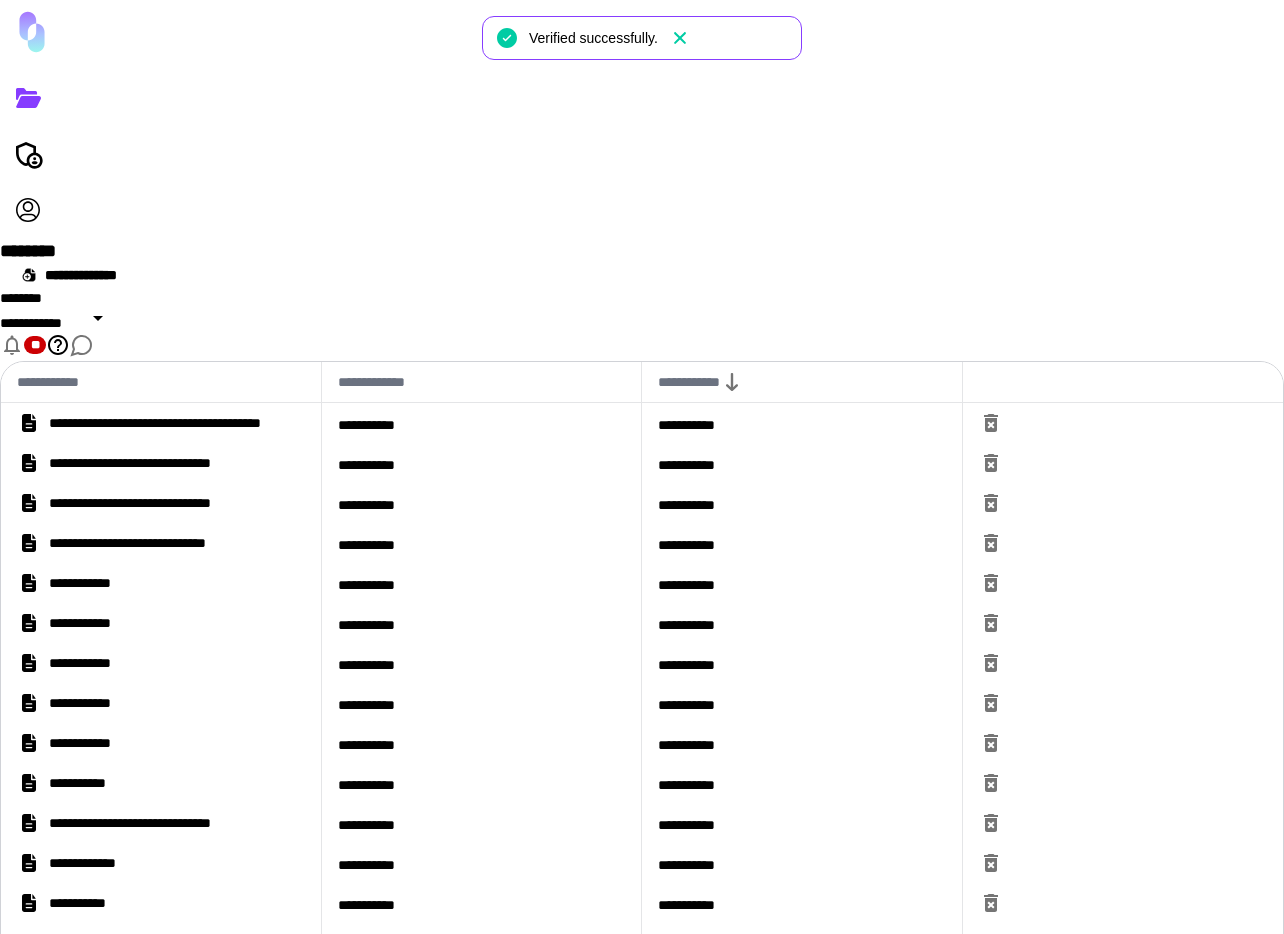 click 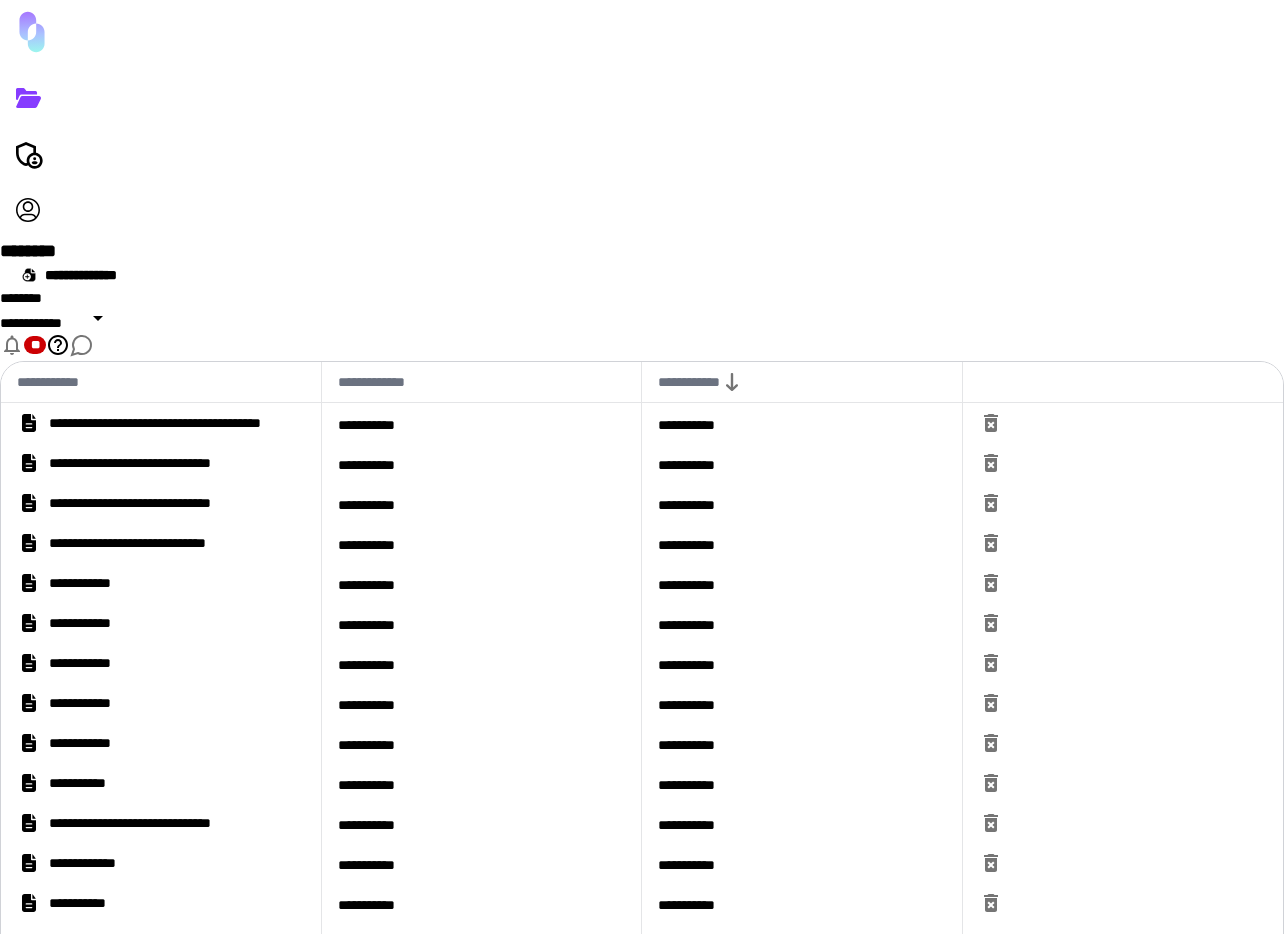 click on "**********" at bounding box center [226, 423] 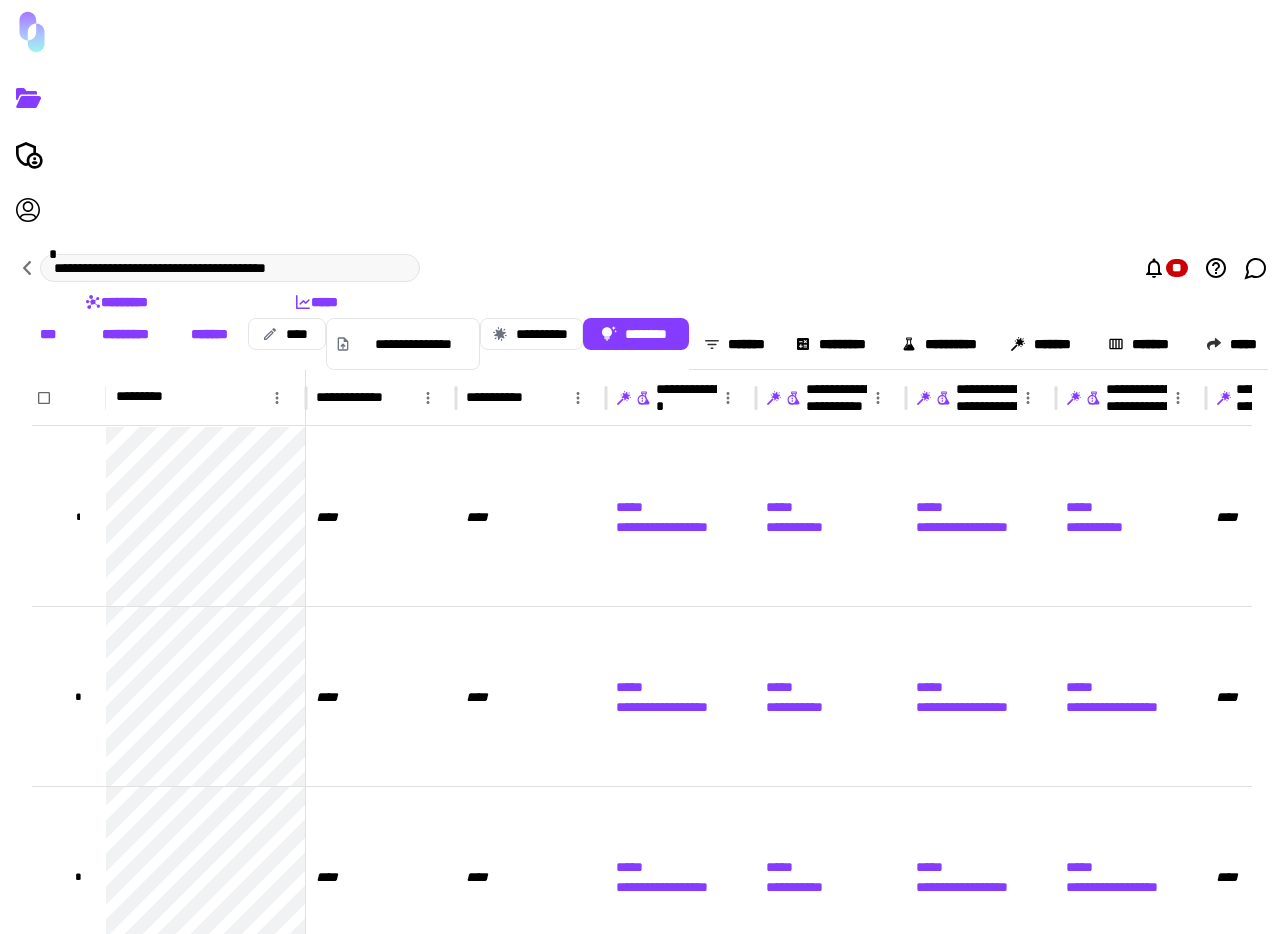 scroll, scrollTop: 0, scrollLeft: 1488, axis: horizontal 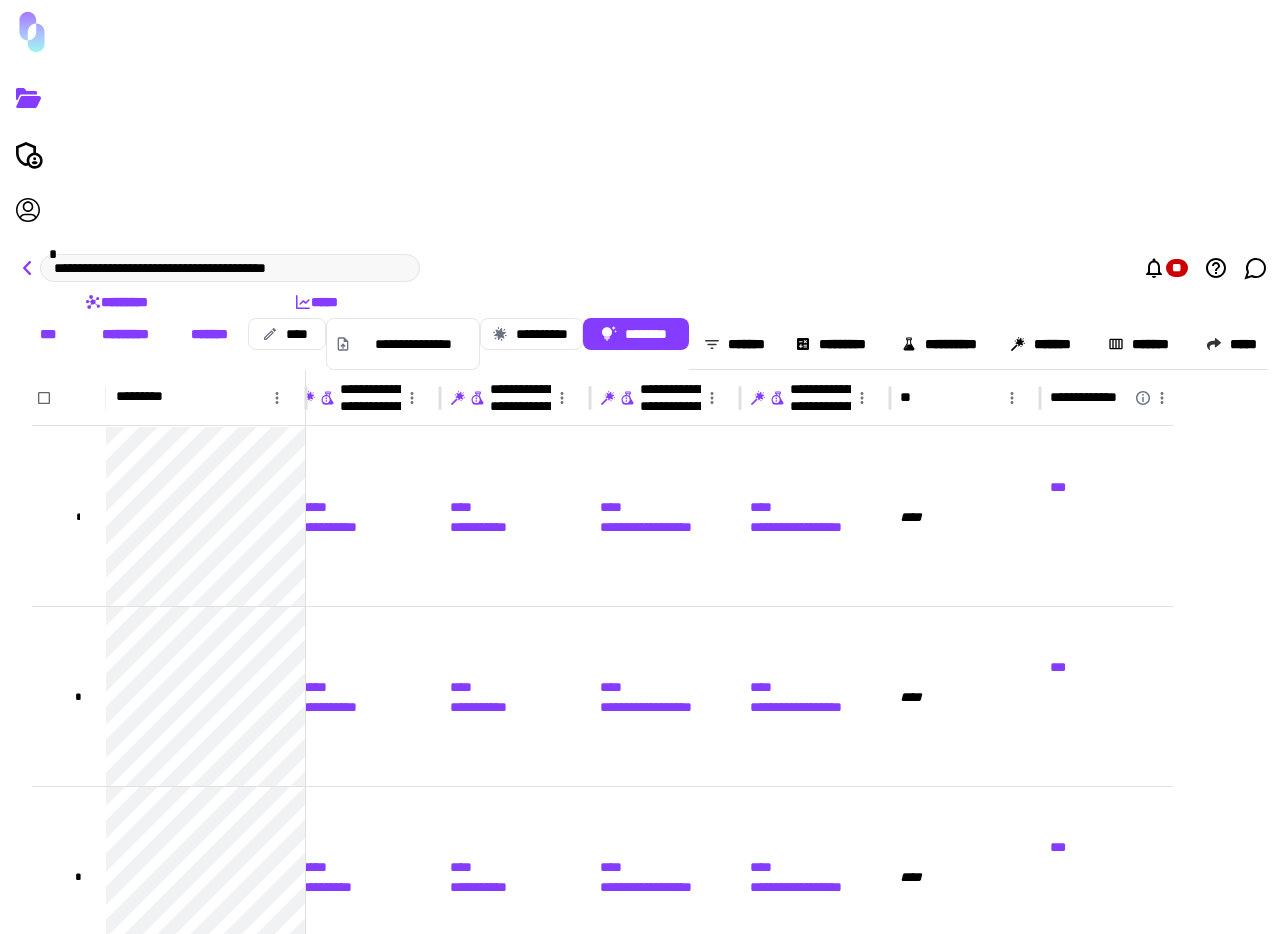 click 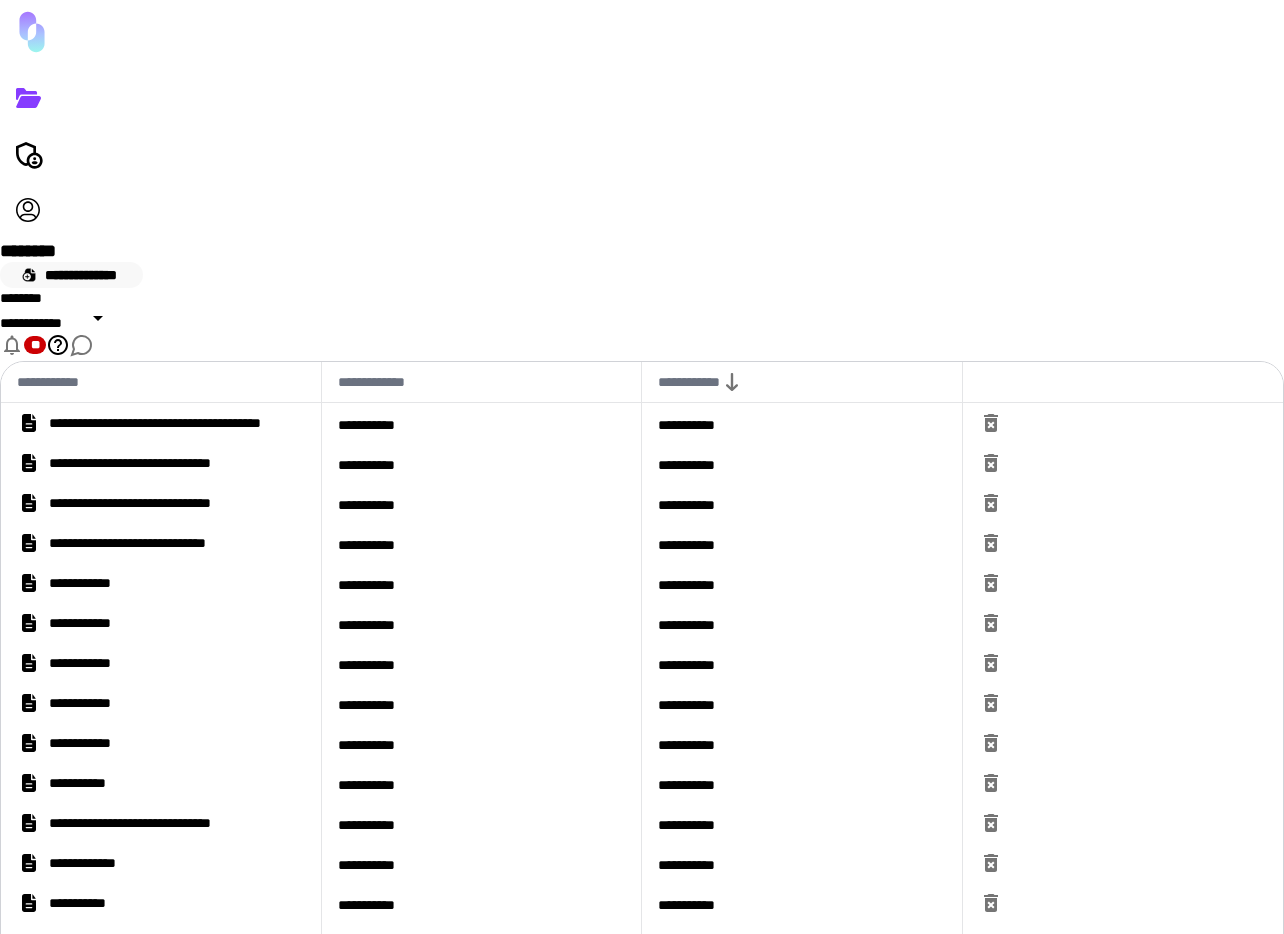click on "**********" at bounding box center [71, 275] 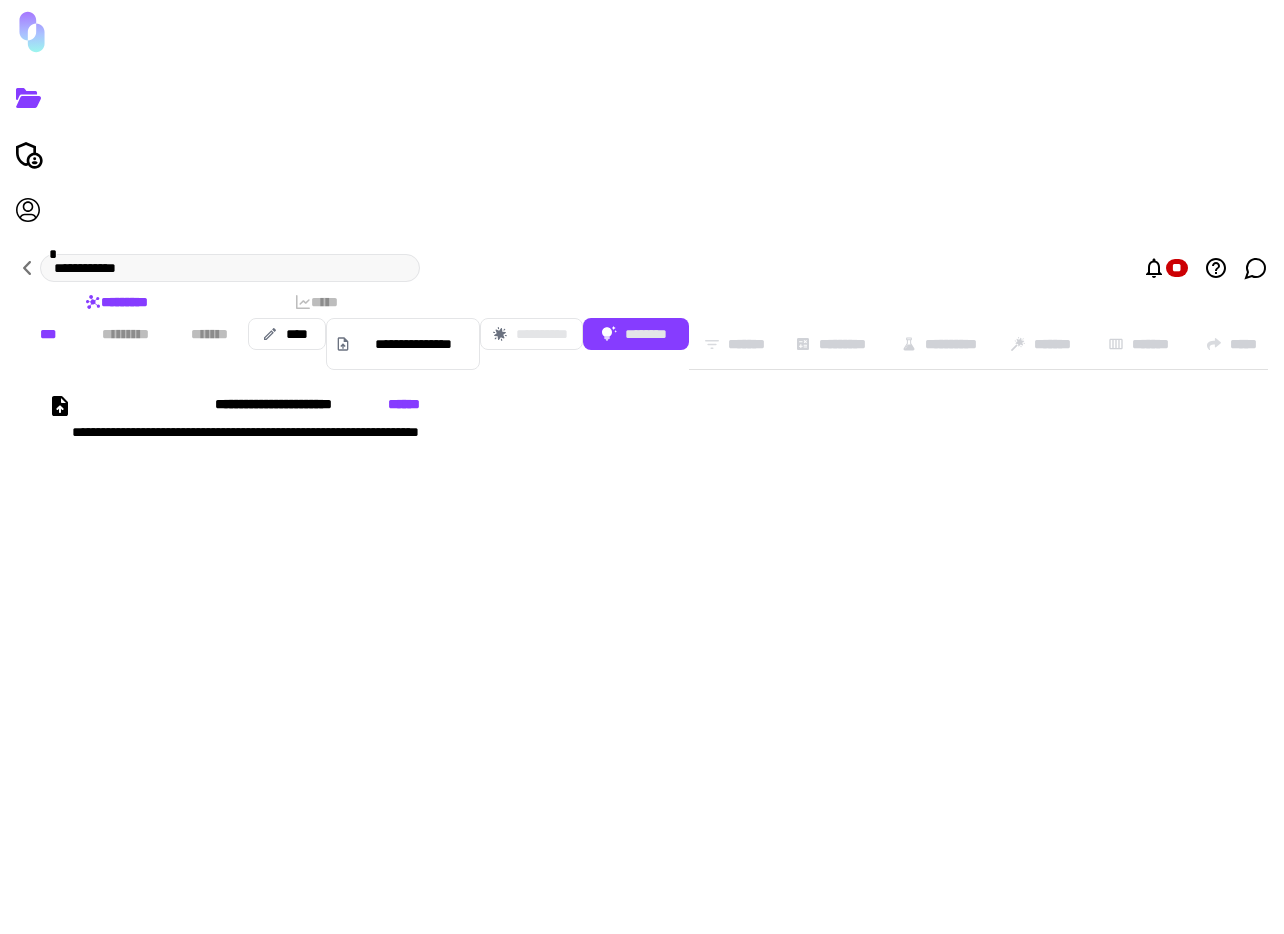 click on "**********" at bounding box center (602, 444) 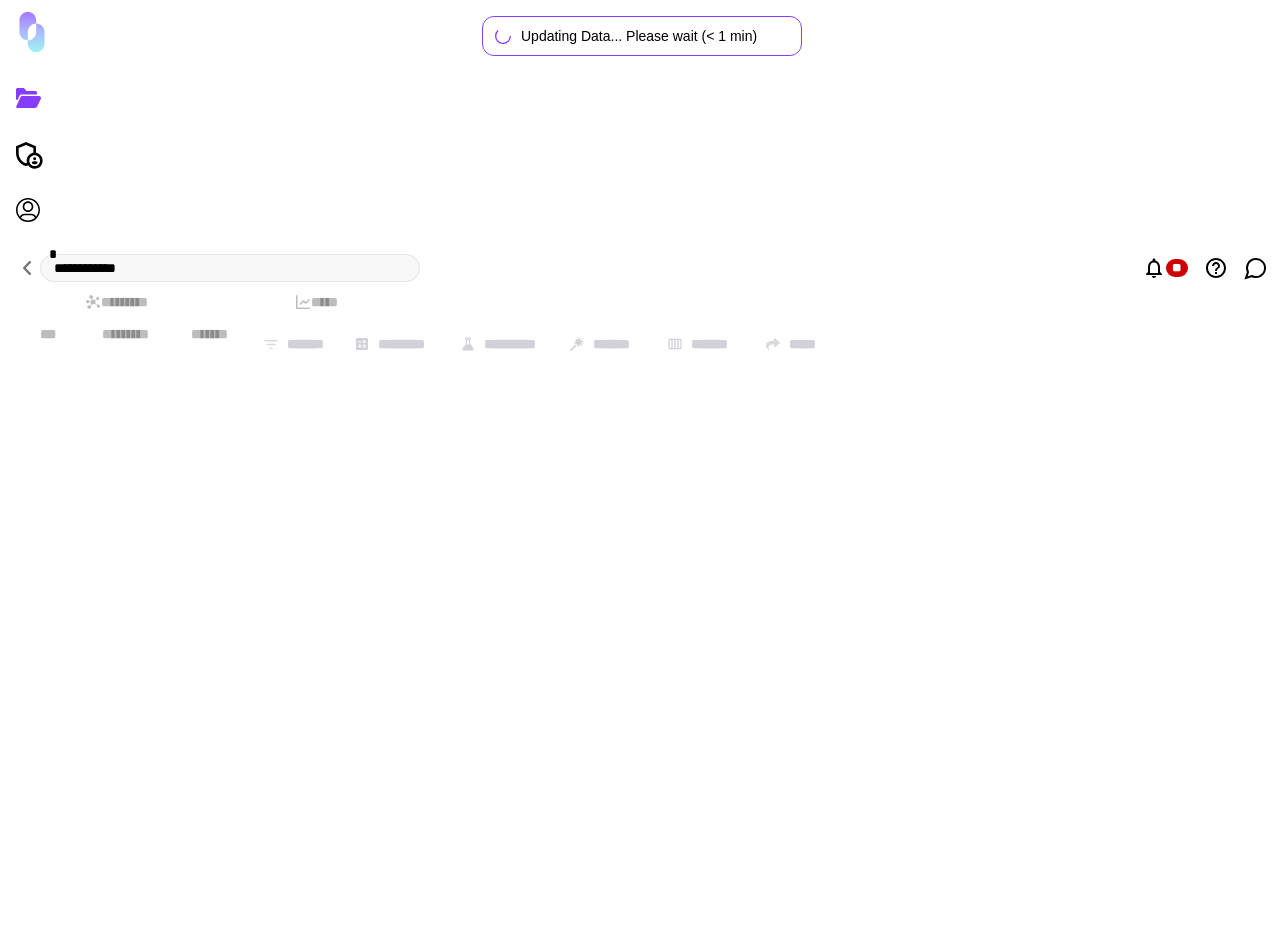 type on "**********" 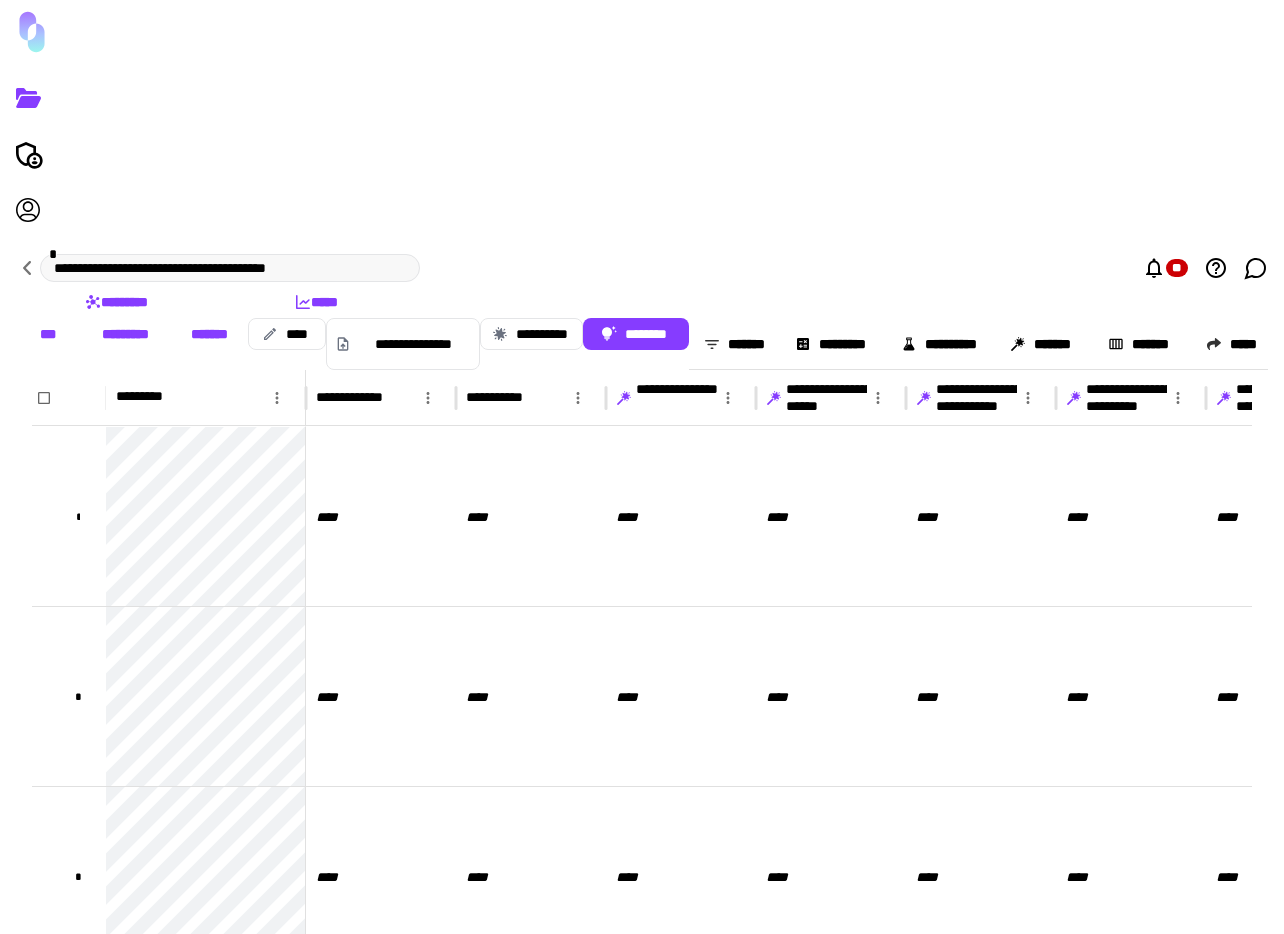 scroll, scrollTop: 0, scrollLeft: 3466, axis: horizontal 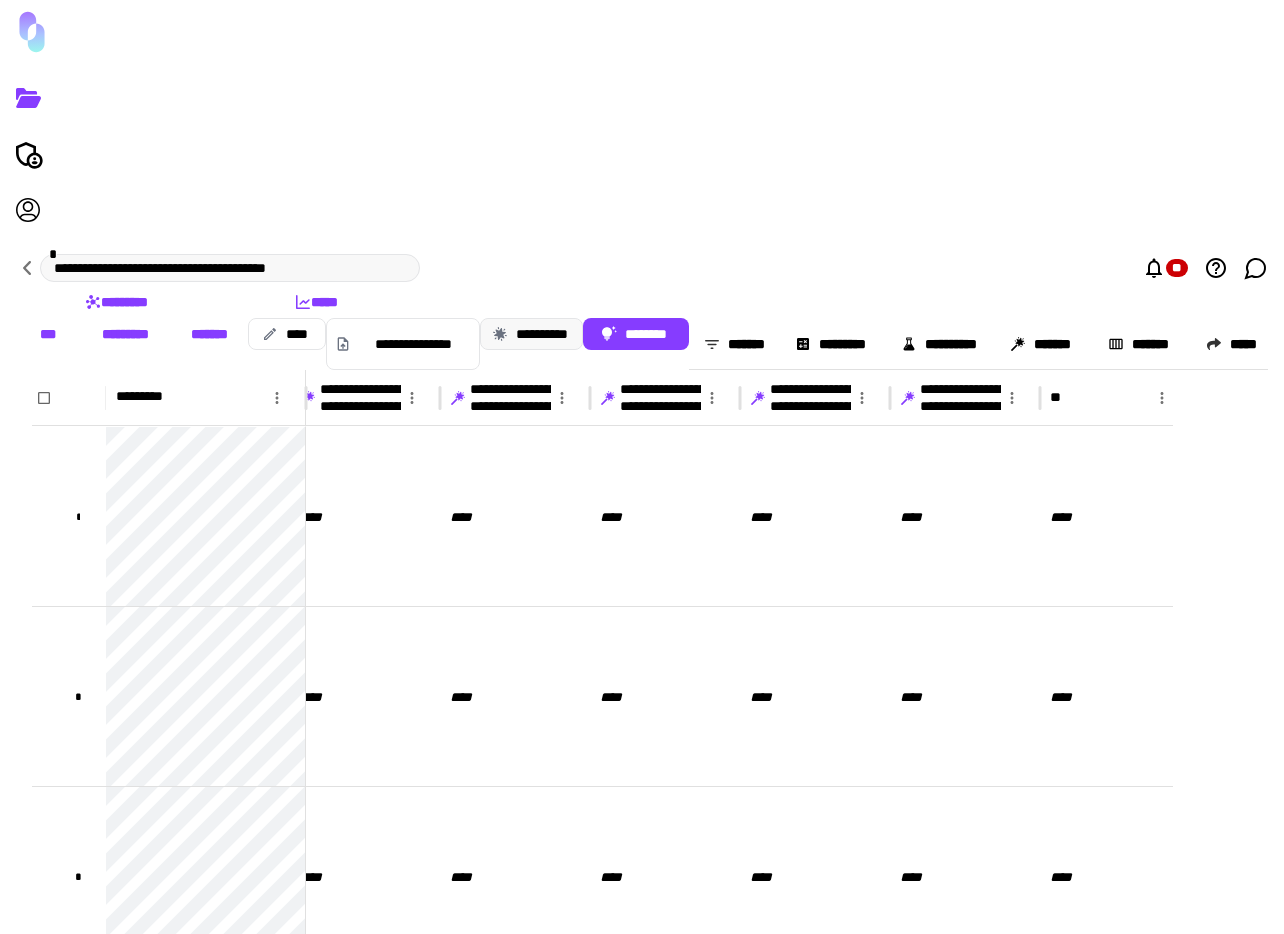 click on "**********" at bounding box center (531, 334) 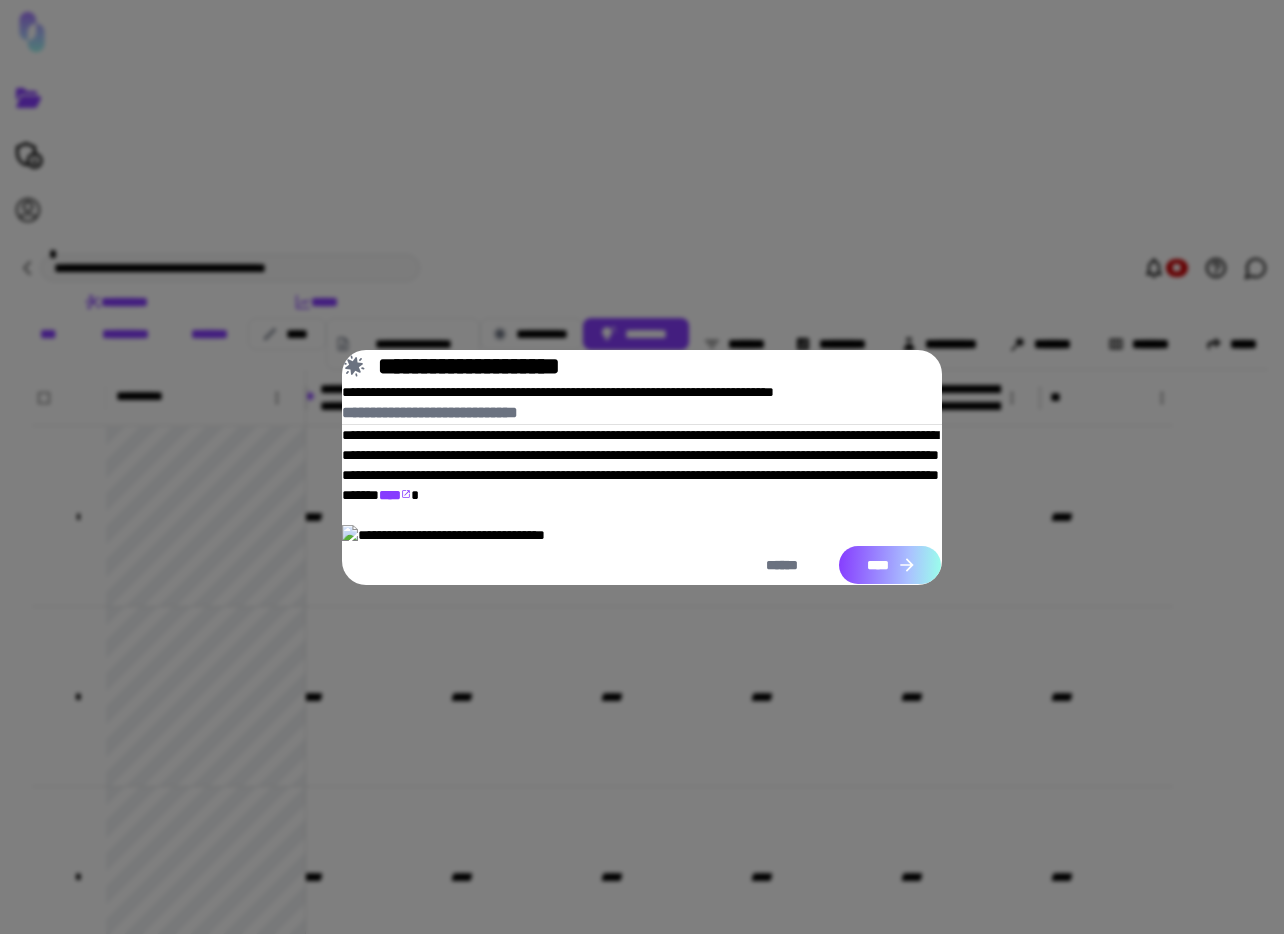 click on "****" at bounding box center [890, 565] 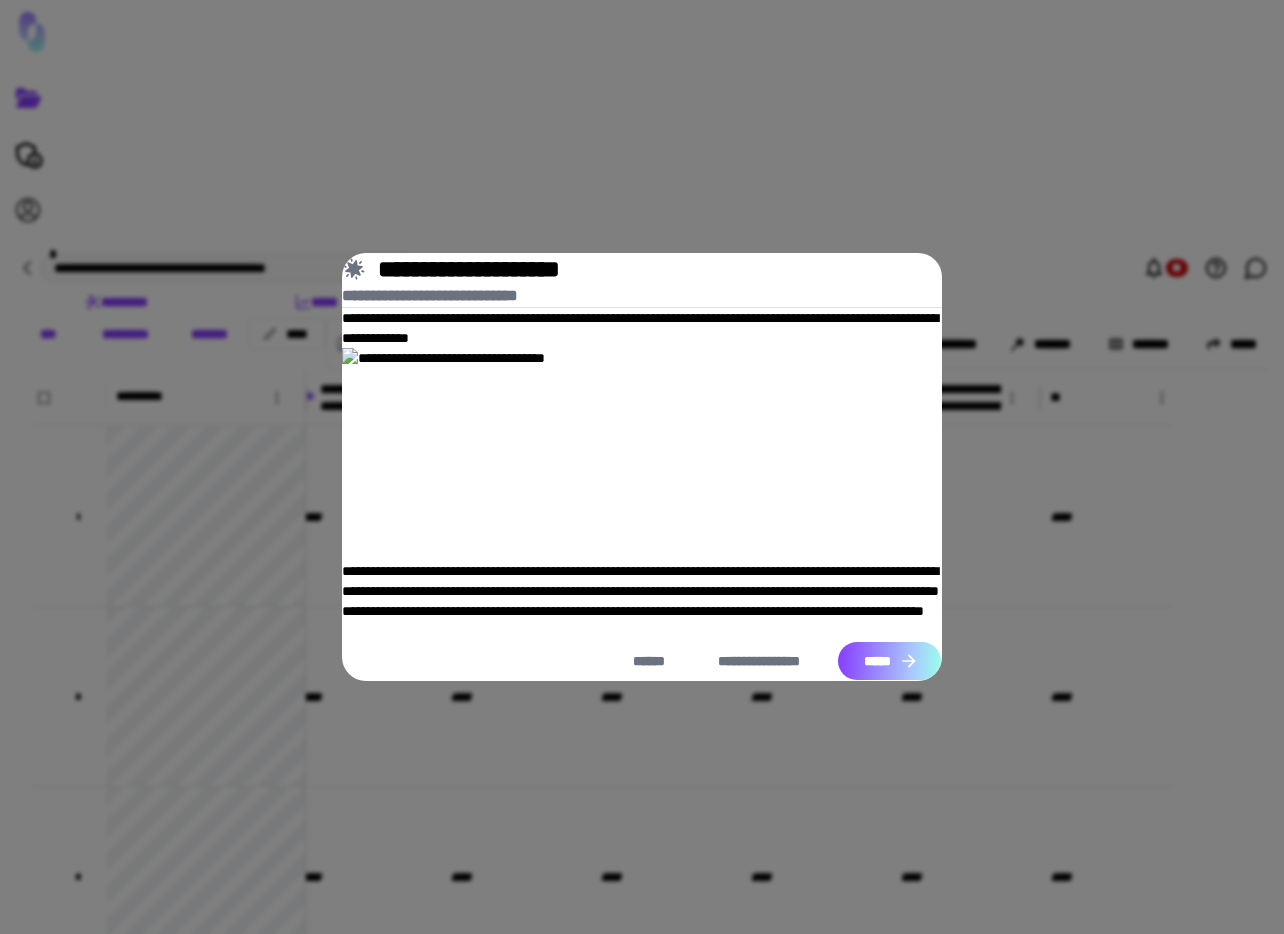 click on "*****" at bounding box center (889, 661) 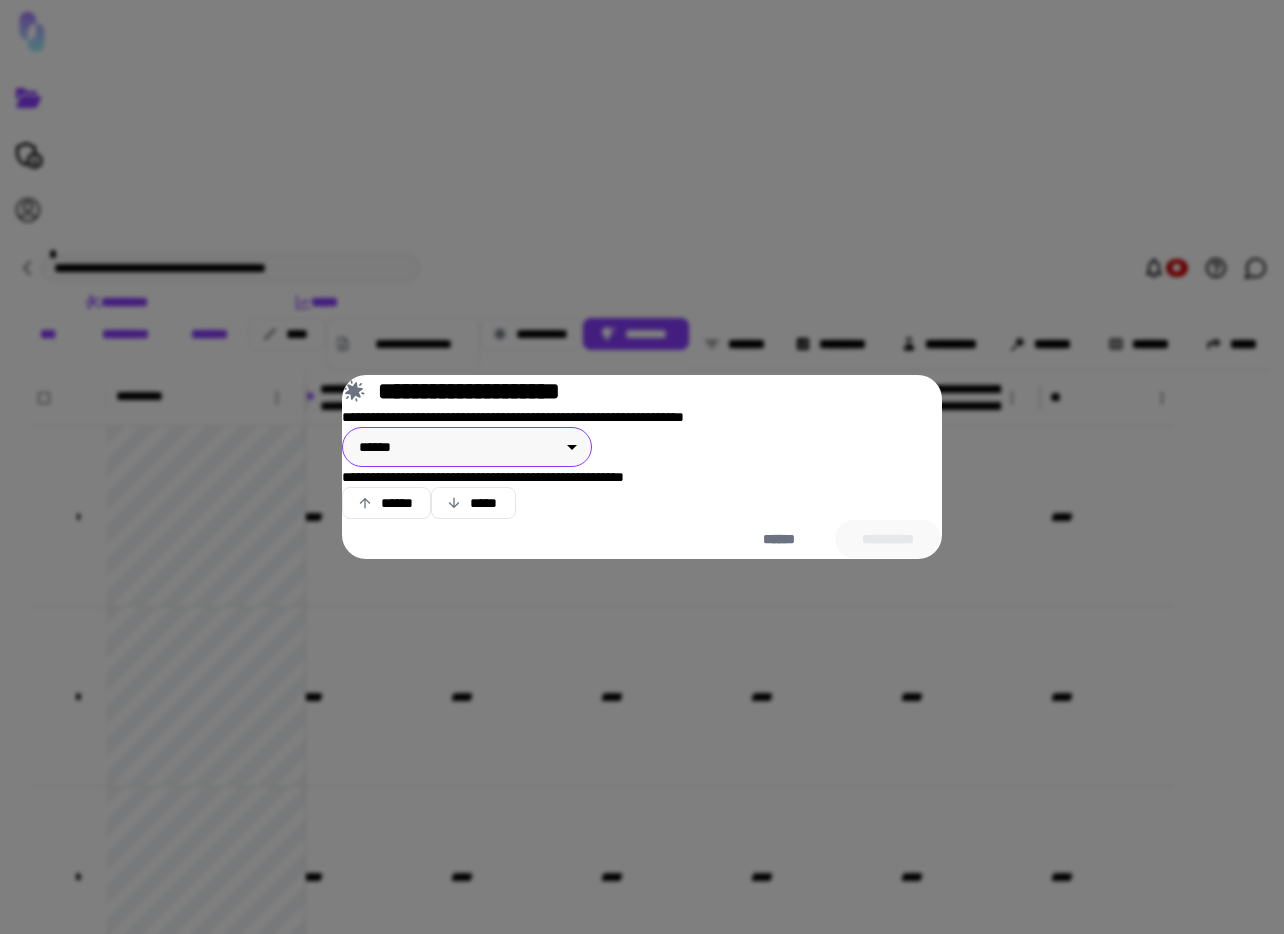 click on "**********" at bounding box center [642, 467] 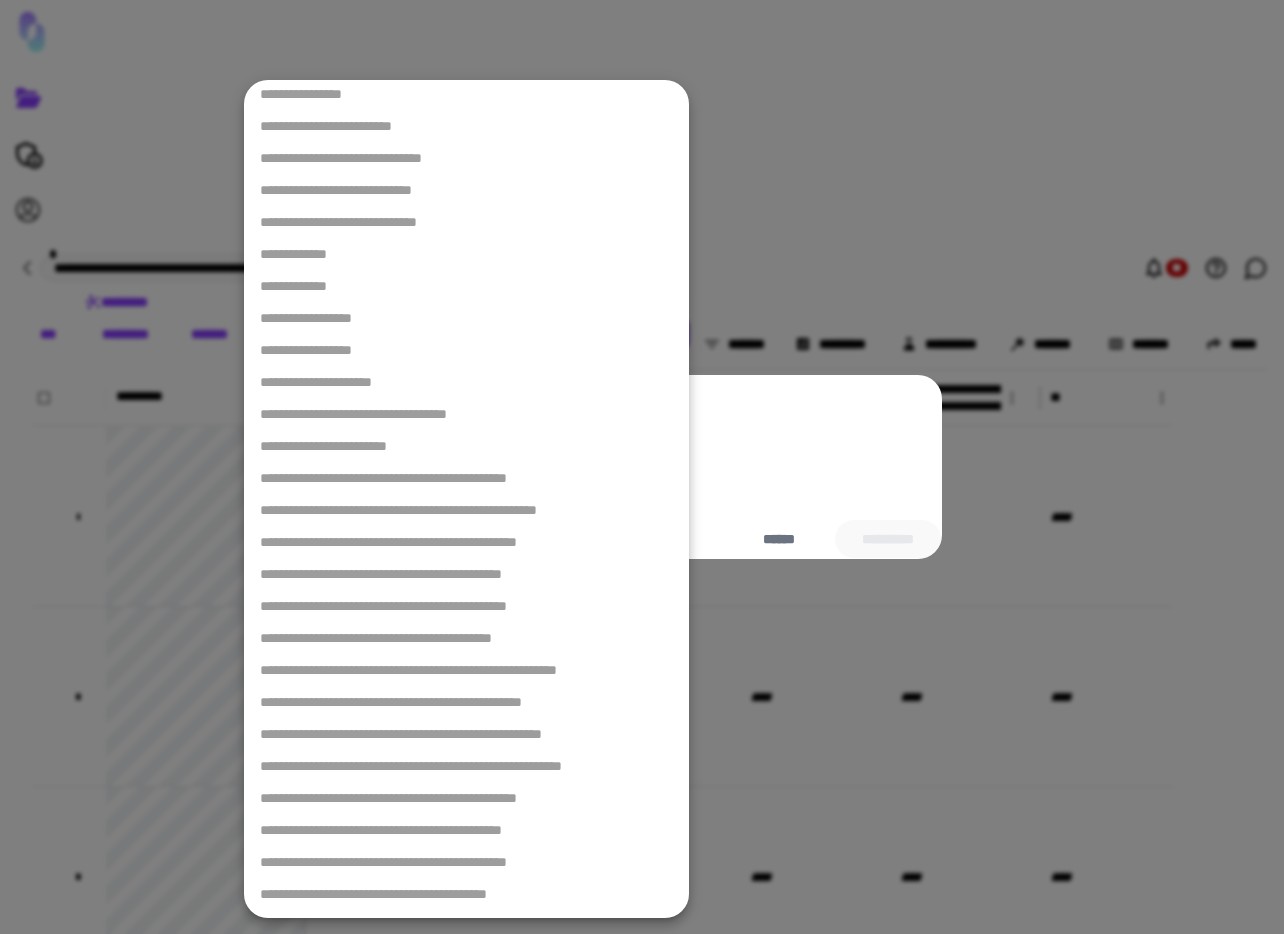 scroll, scrollTop: 0, scrollLeft: 0, axis: both 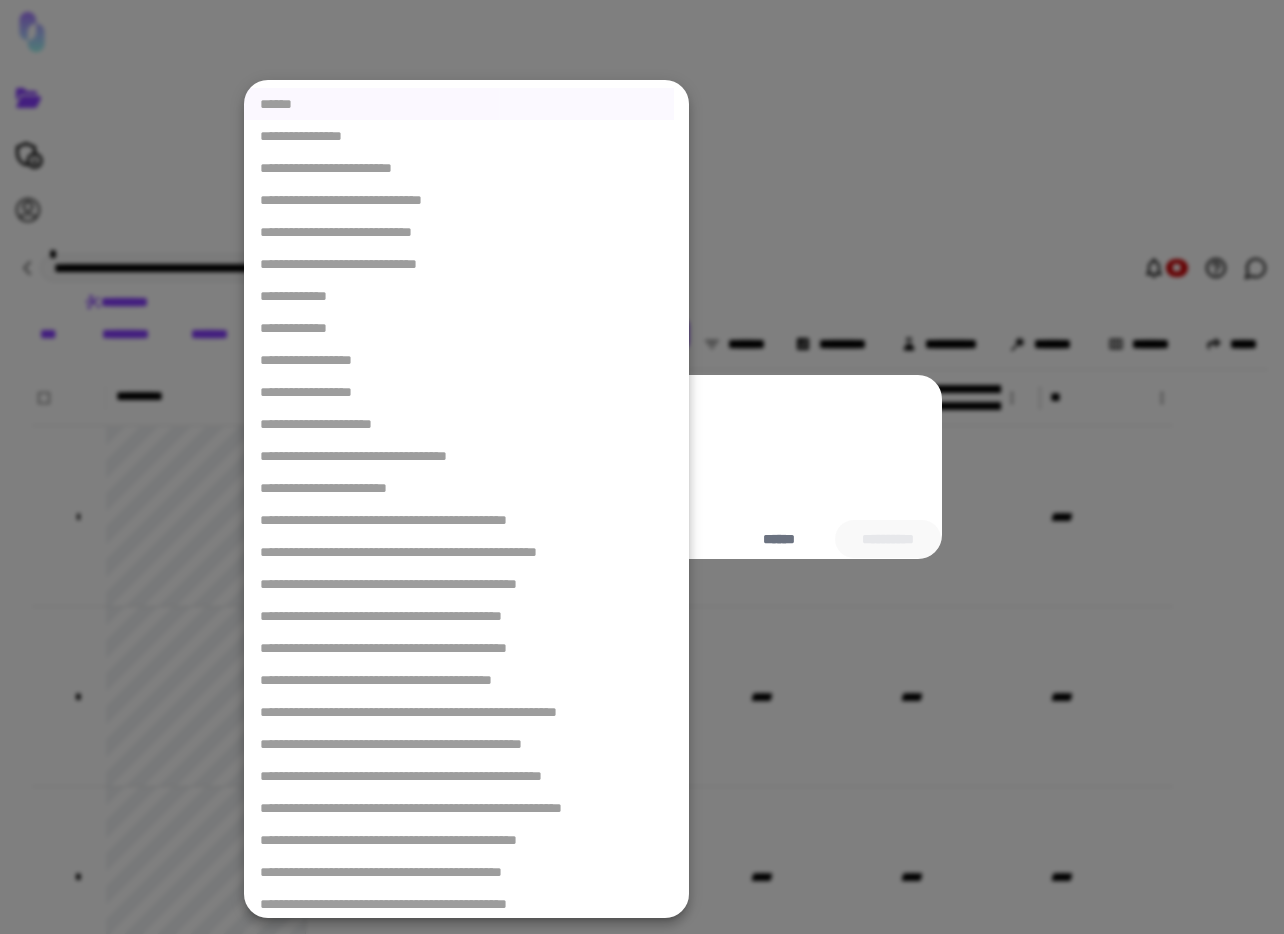 click at bounding box center [642, 467] 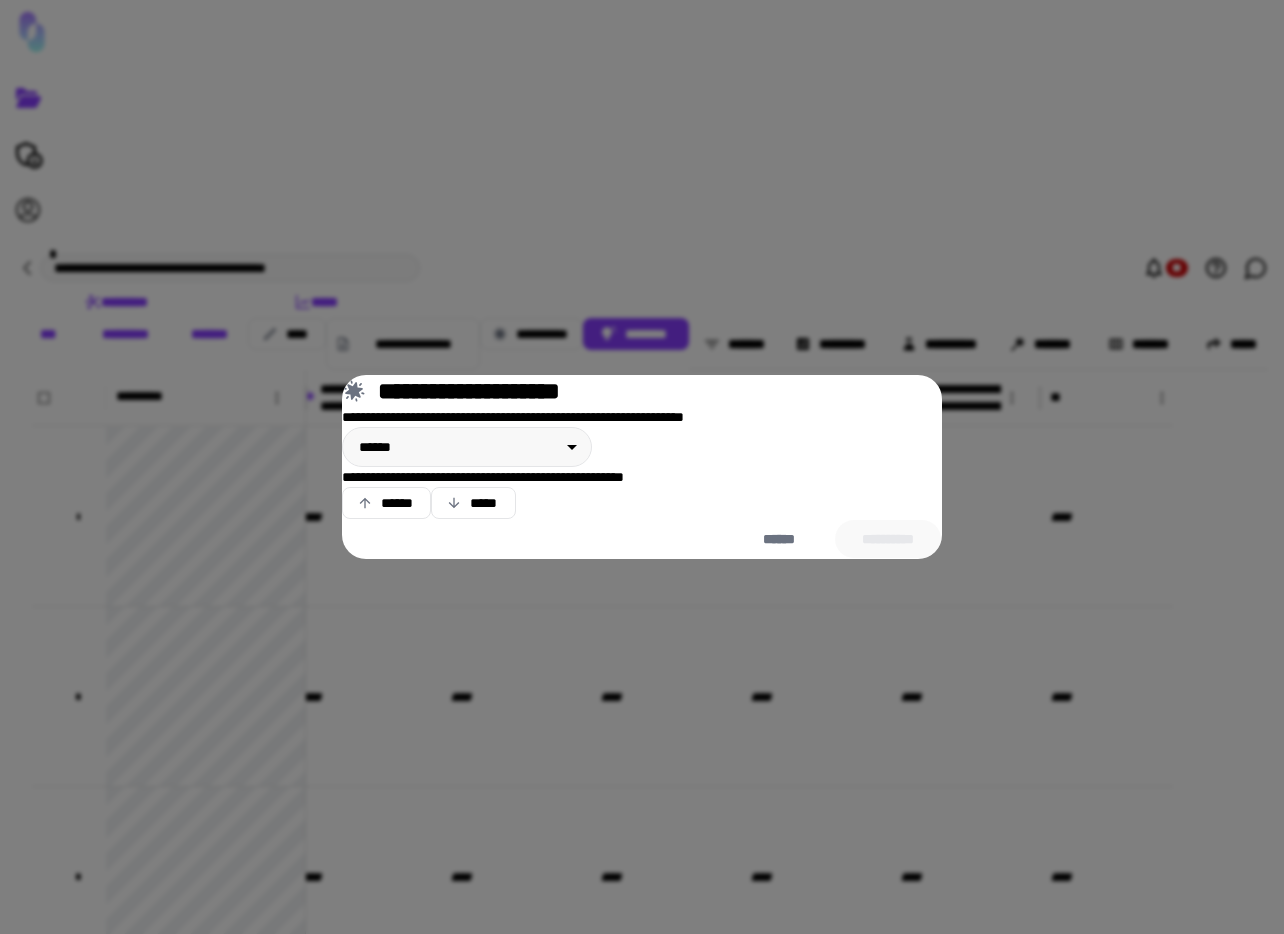 click on "**********" at bounding box center (643, 417) 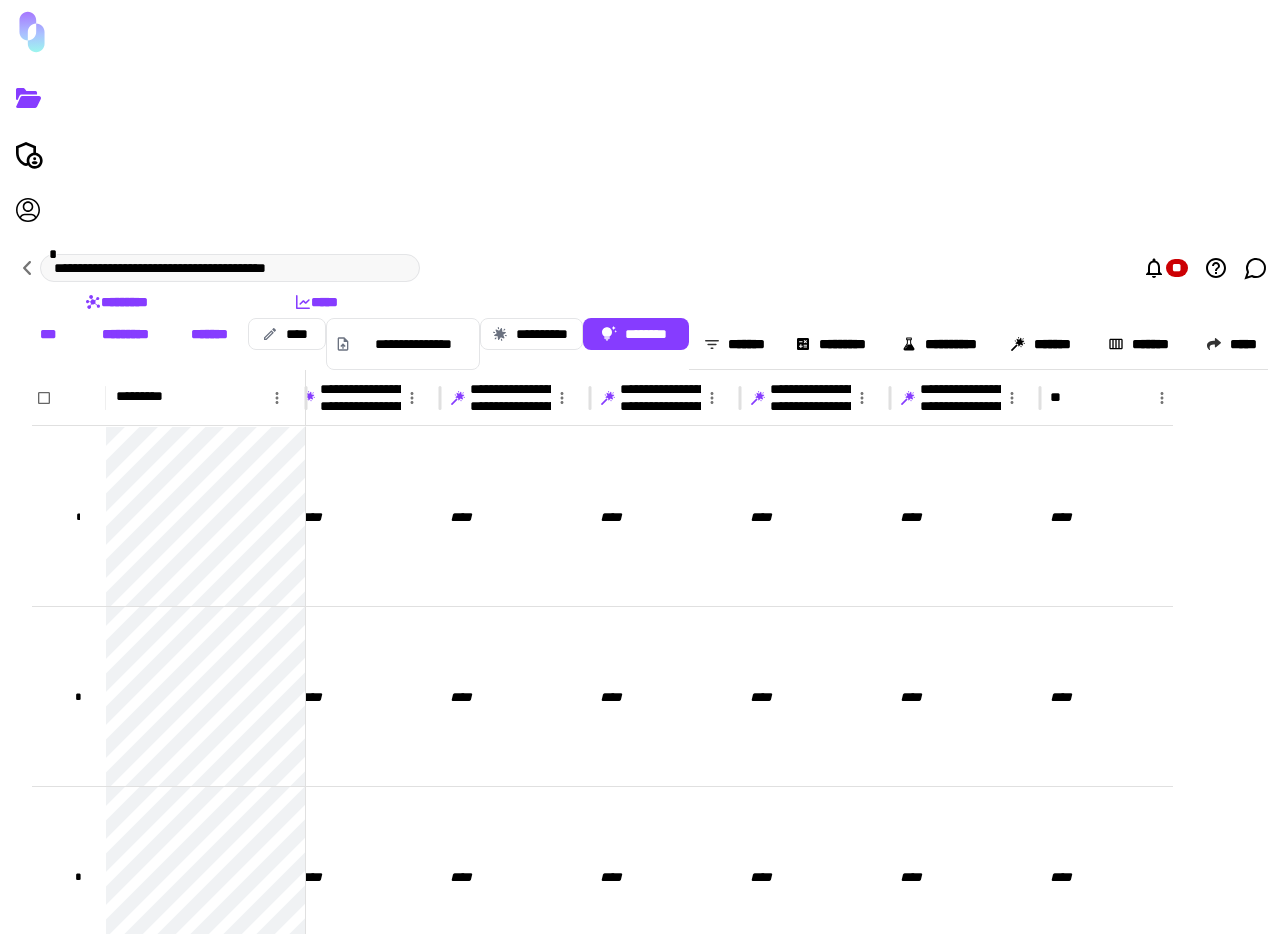 click on "****" at bounding box center [965, 696] 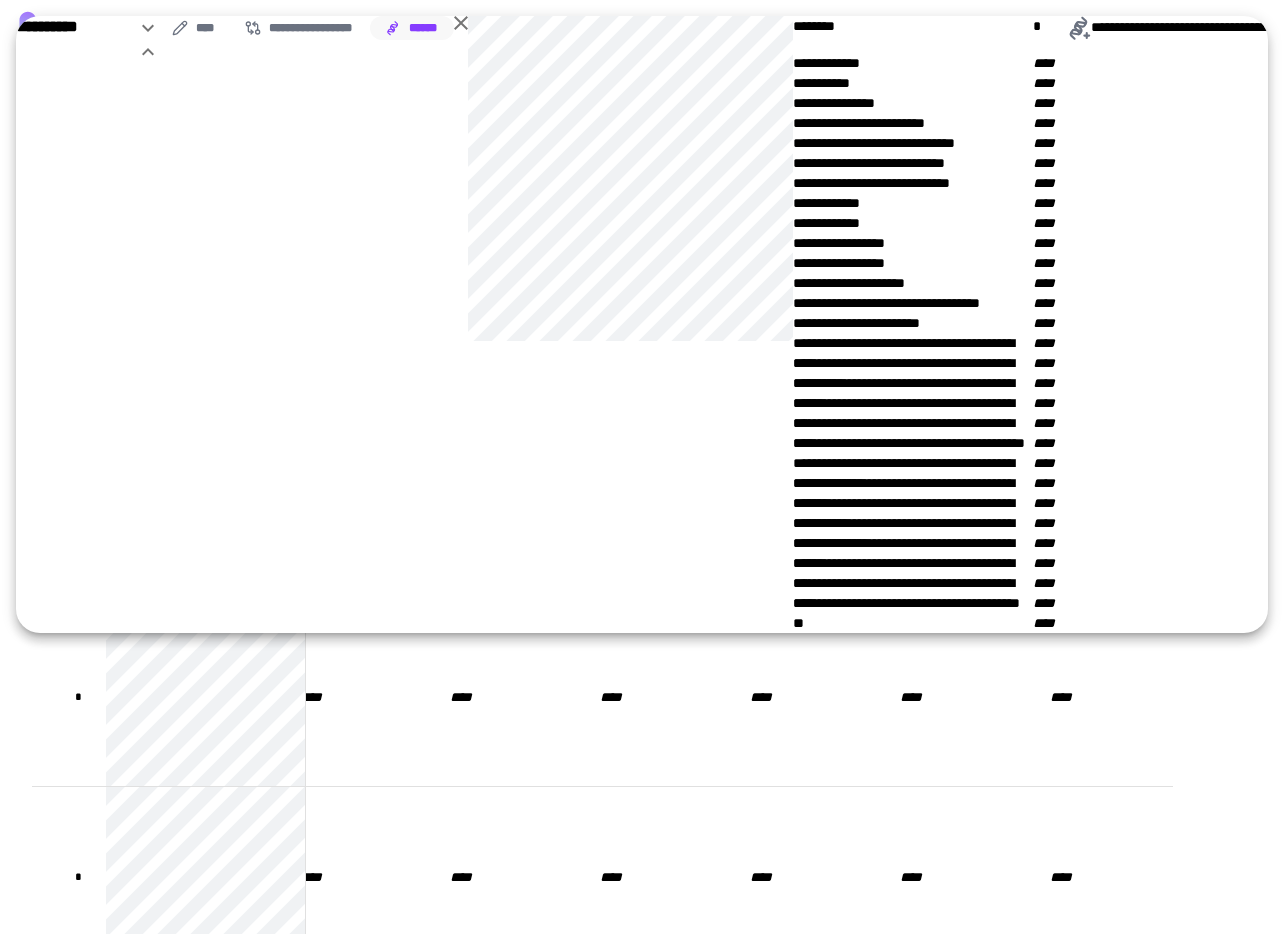 click 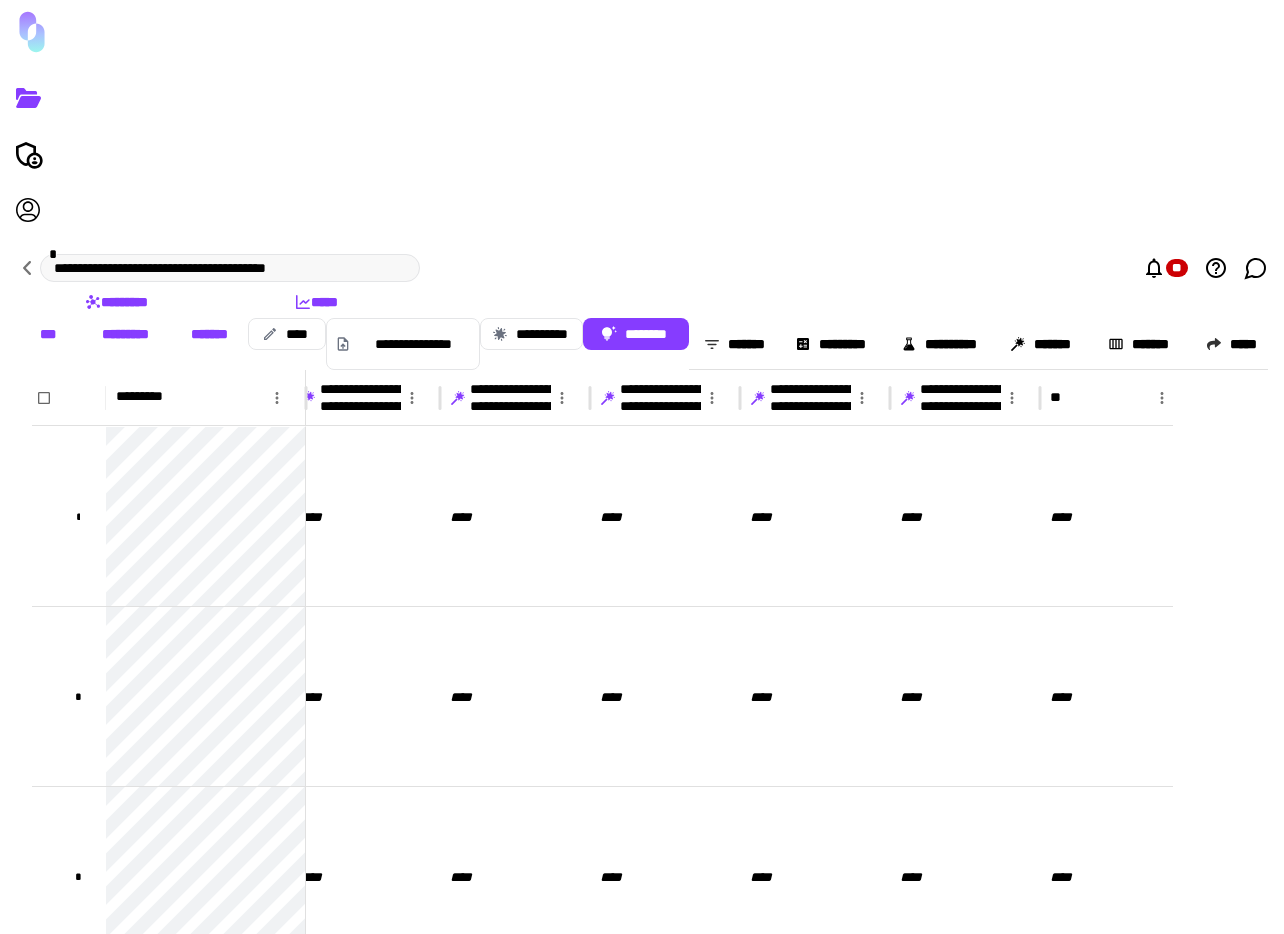 scroll, scrollTop: 0, scrollLeft: 1833, axis: horizontal 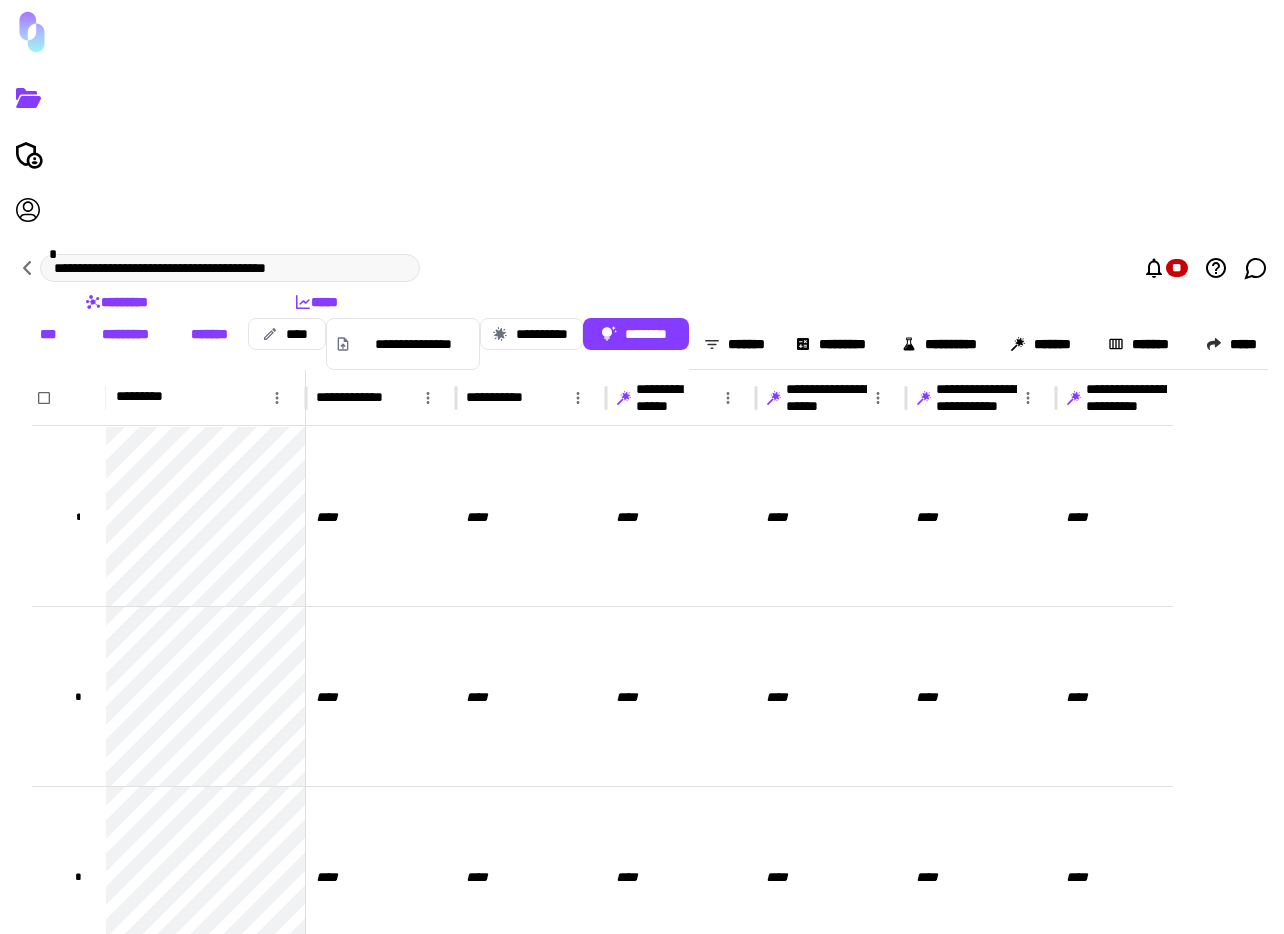 click 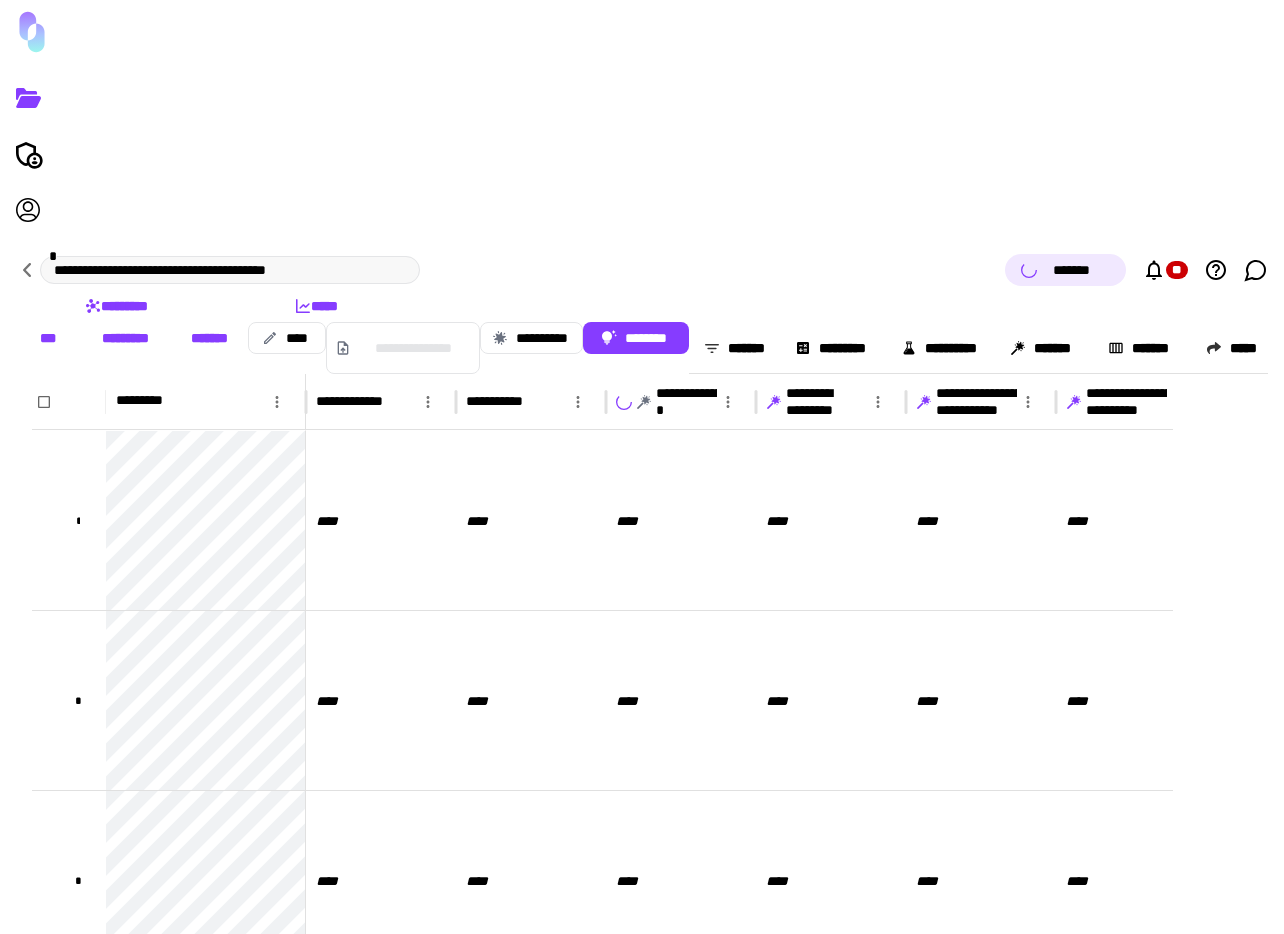 click 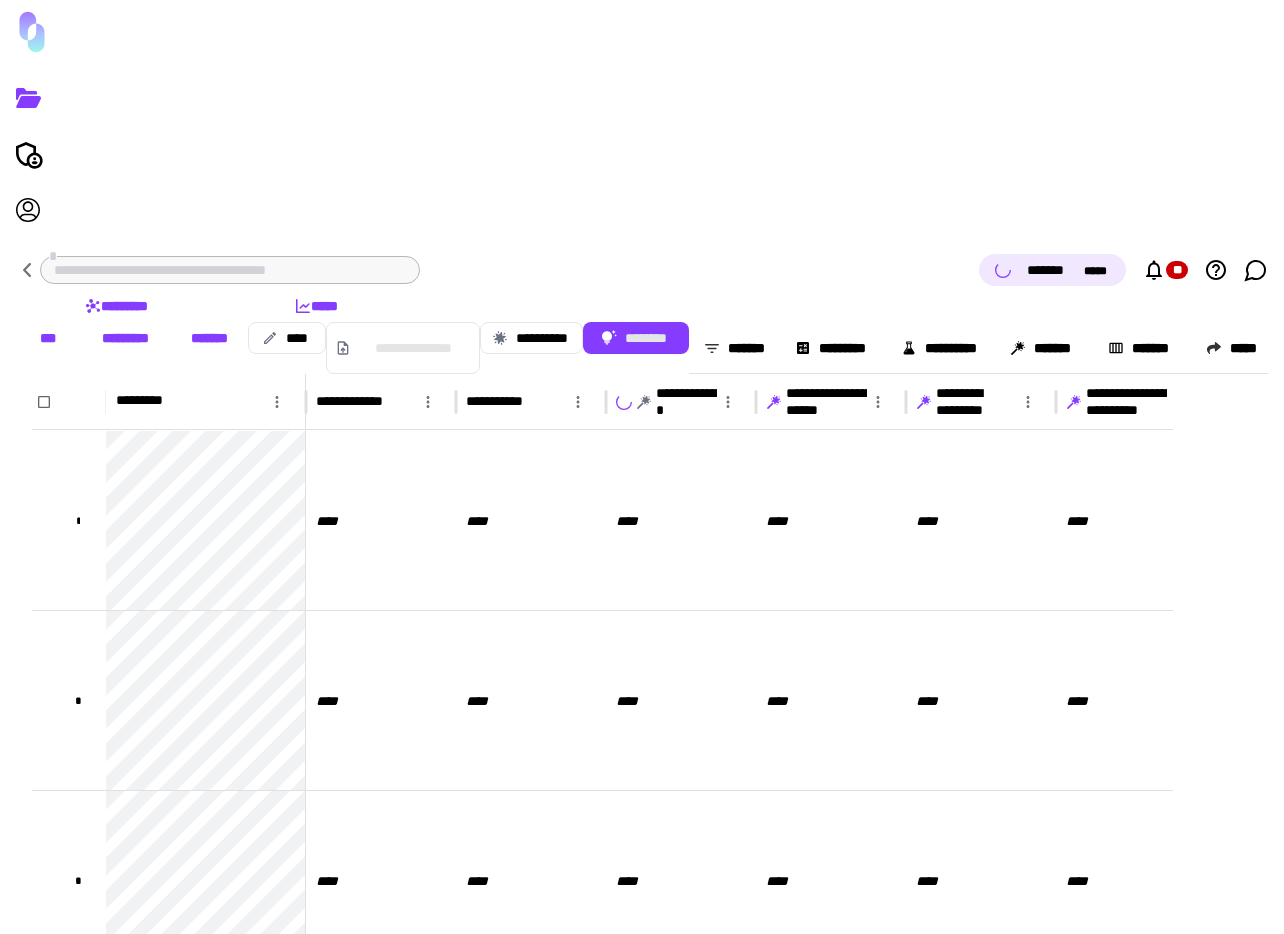 click 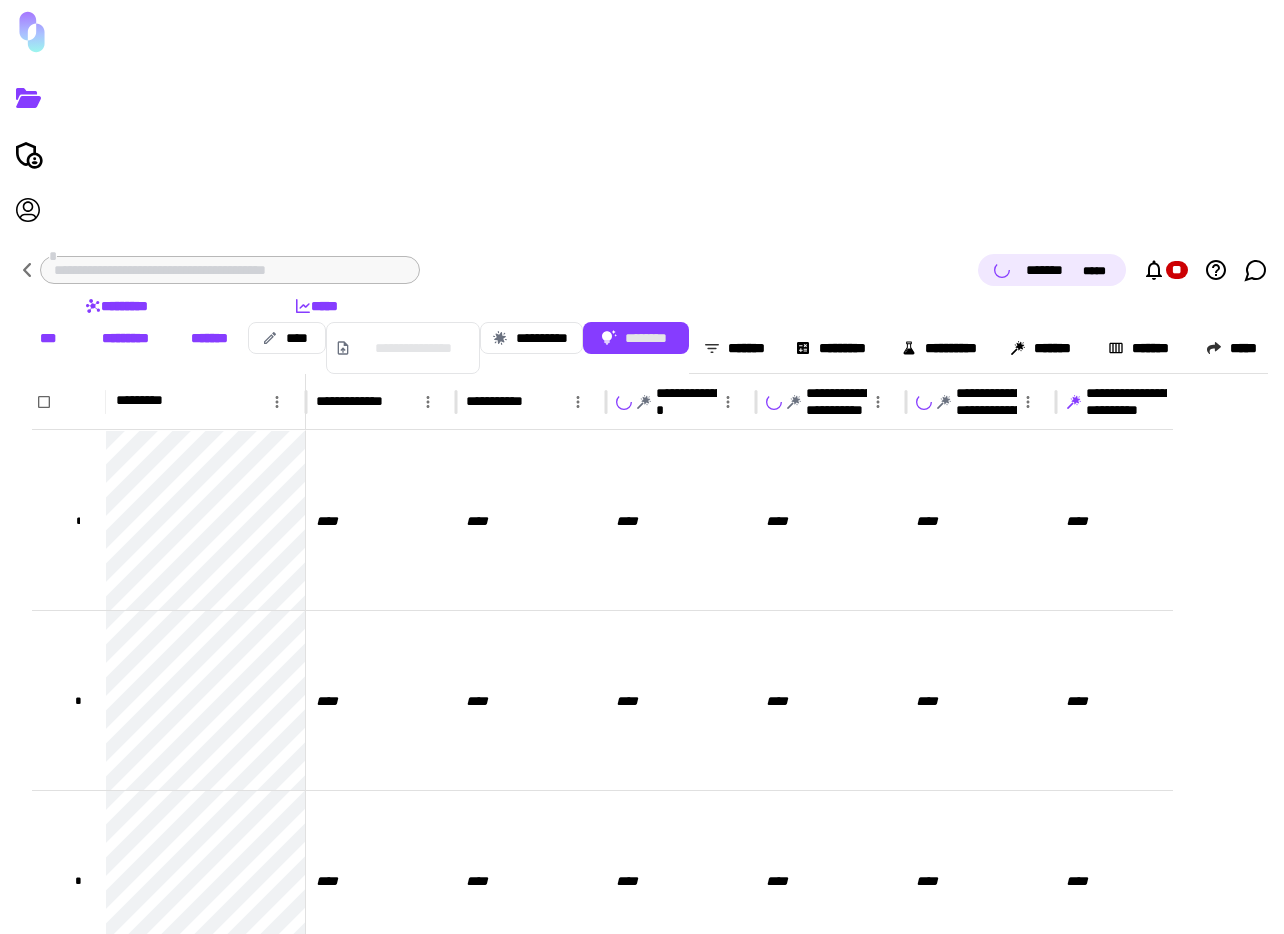 scroll, scrollTop: 0, scrollLeft: 708, axis: horizontal 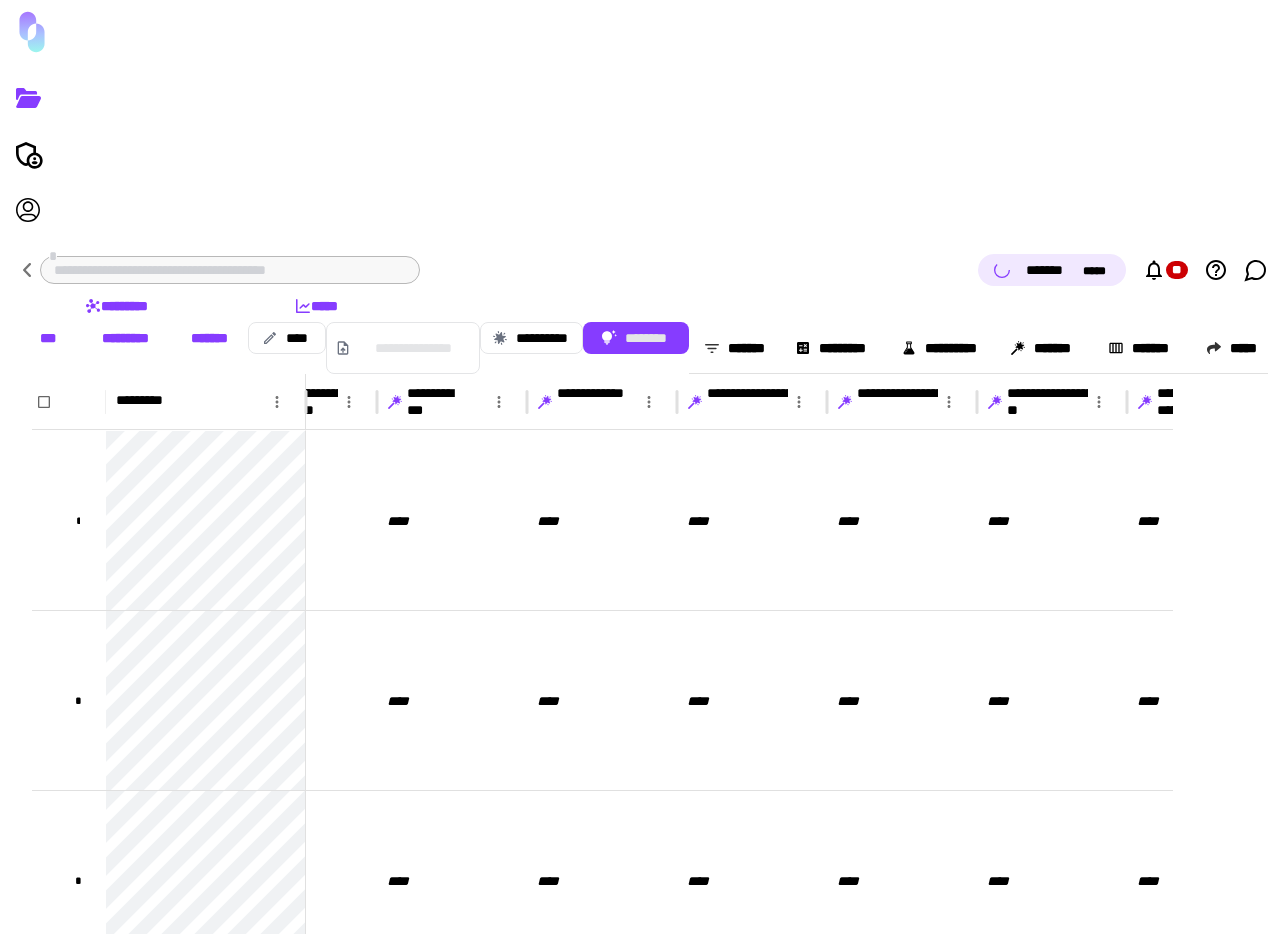 click 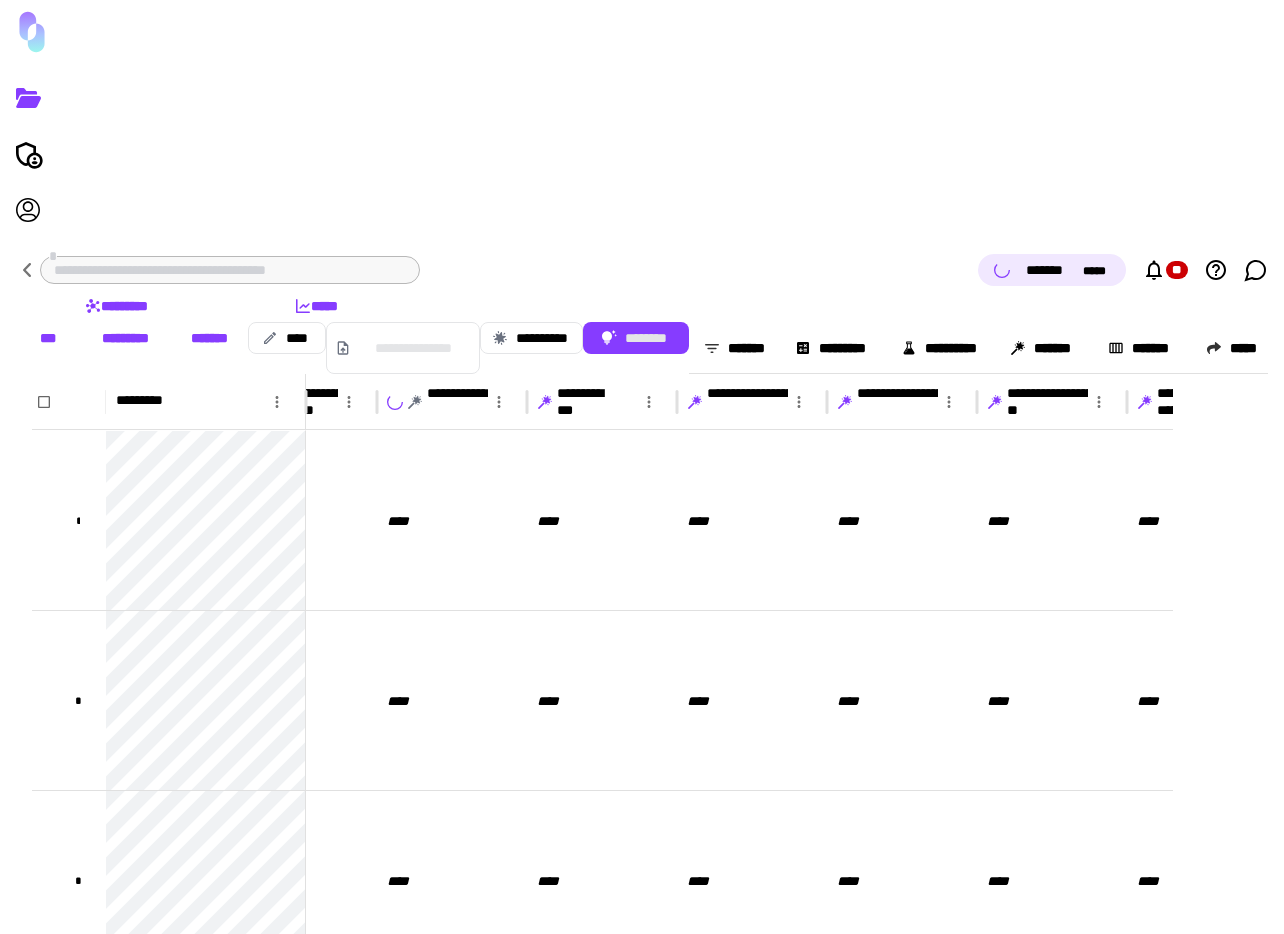 click 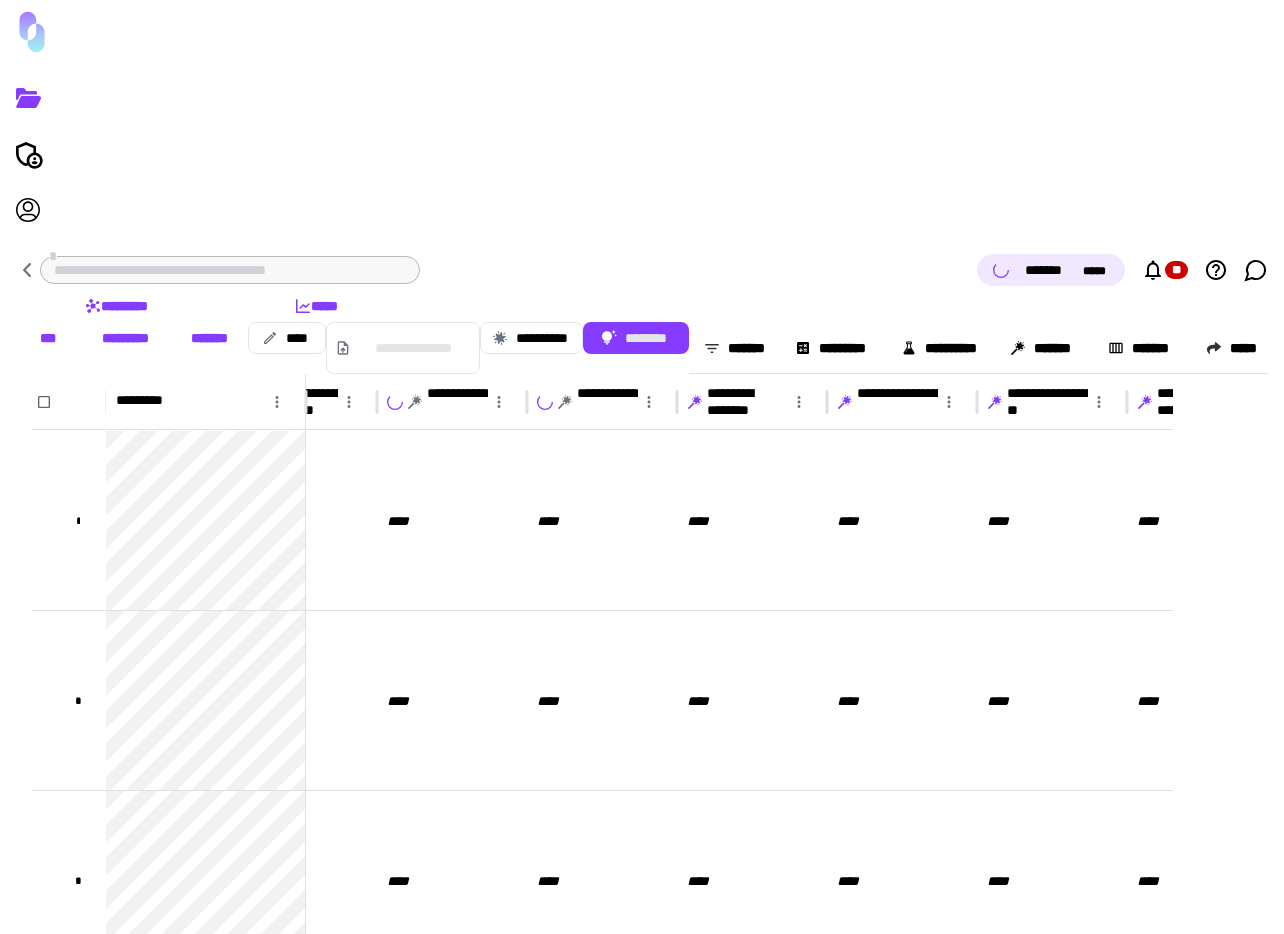 click 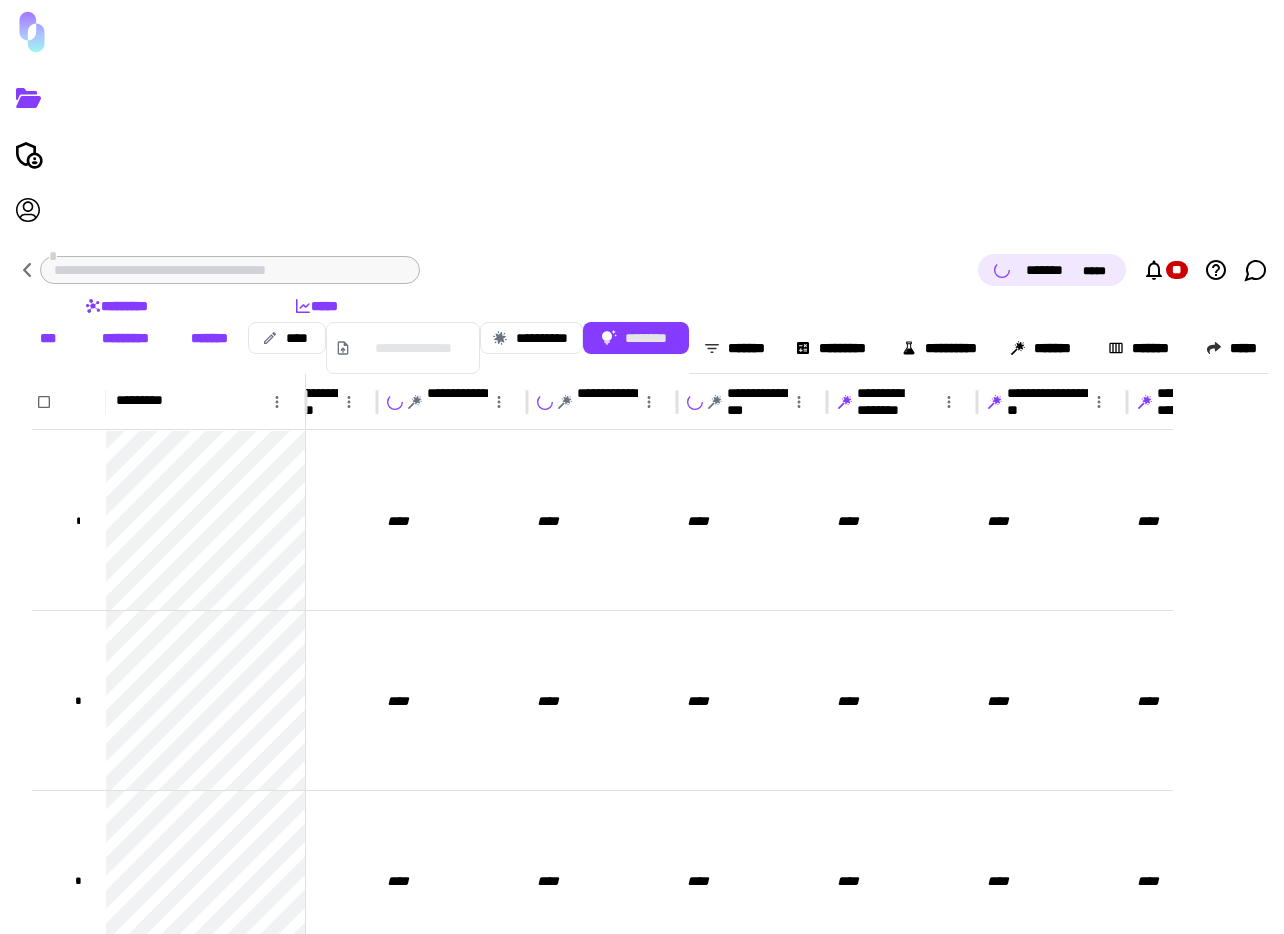 click 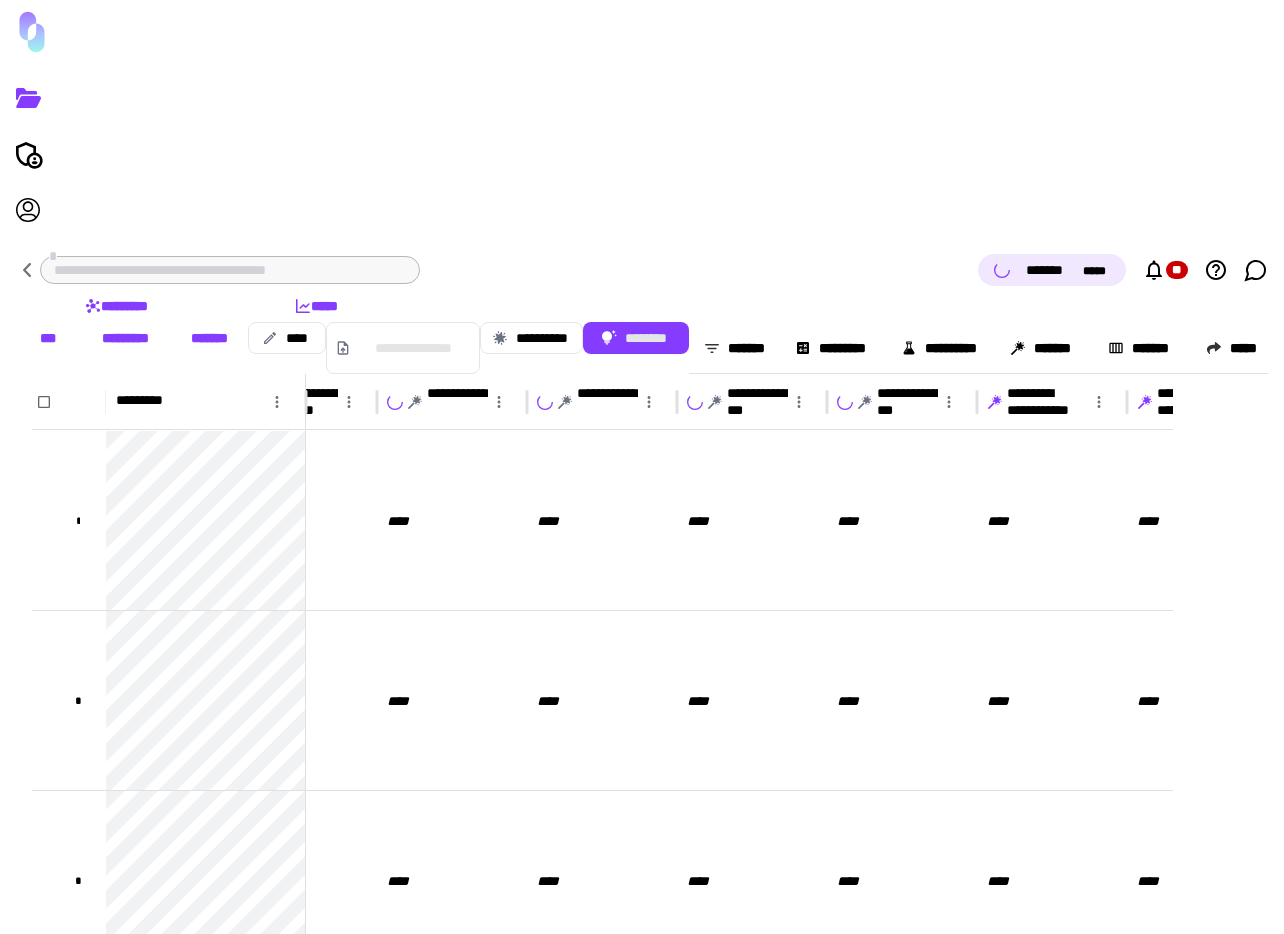 click on "**********" at bounding box center (1037, 402) 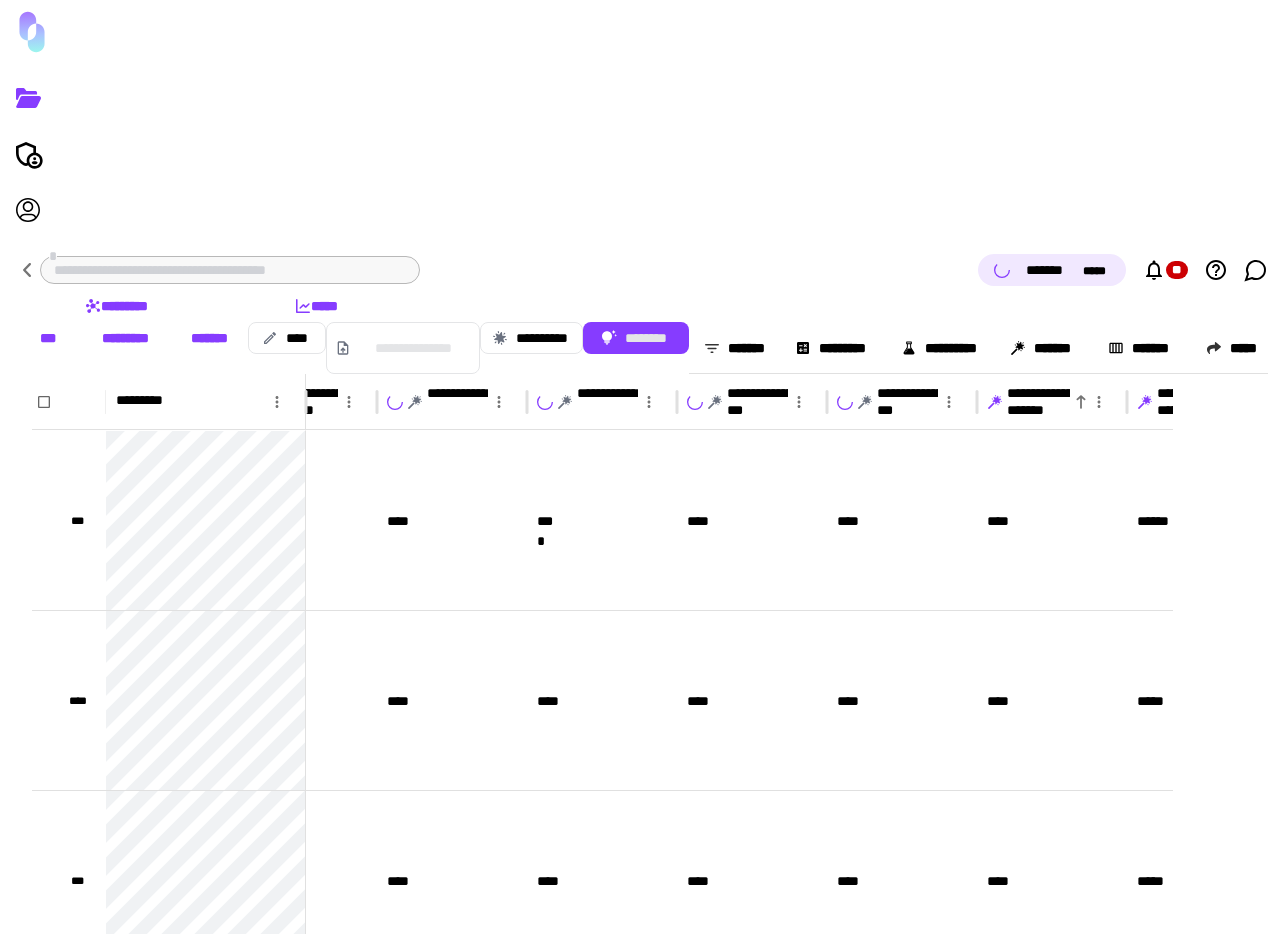 click 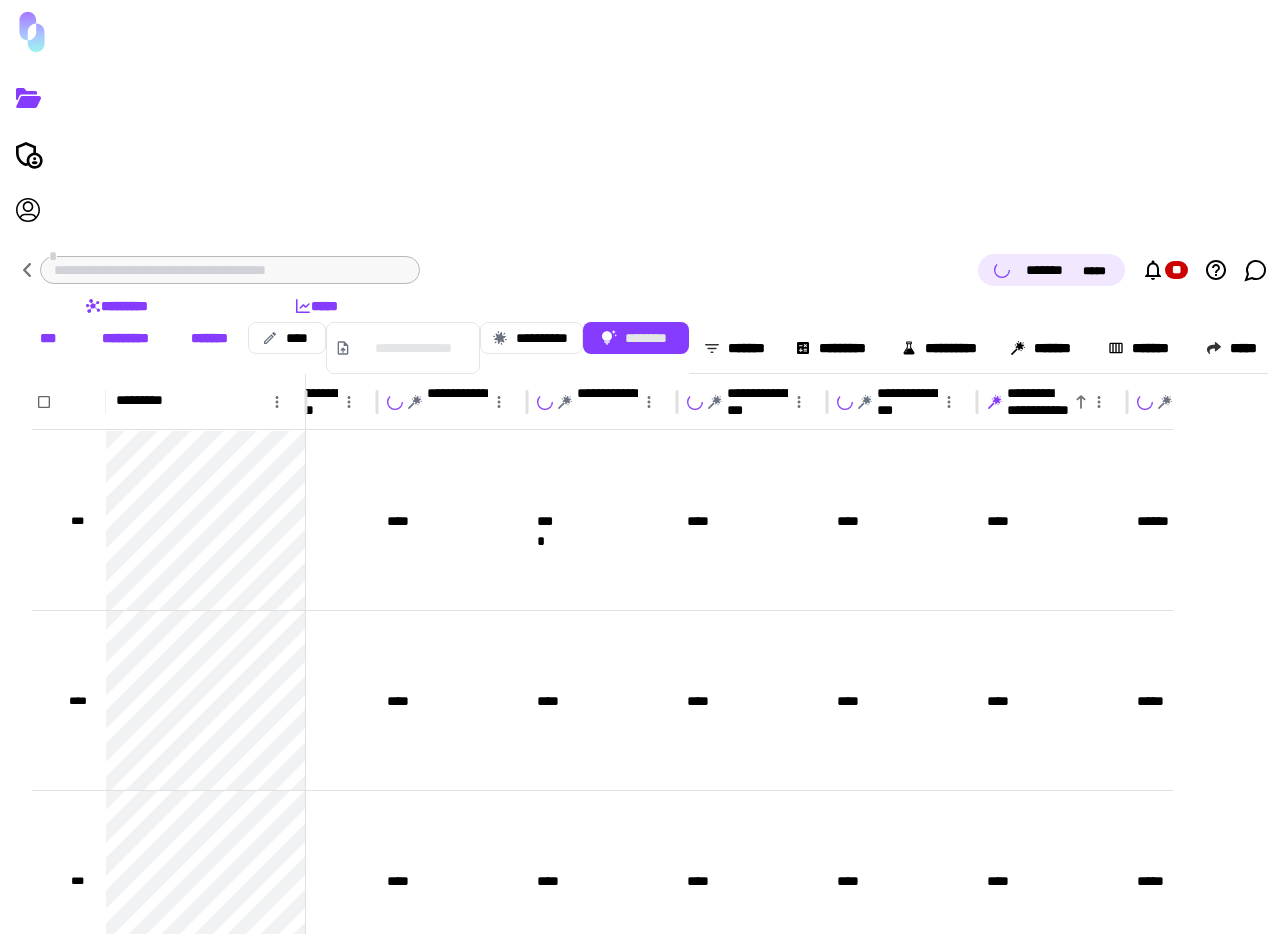 click 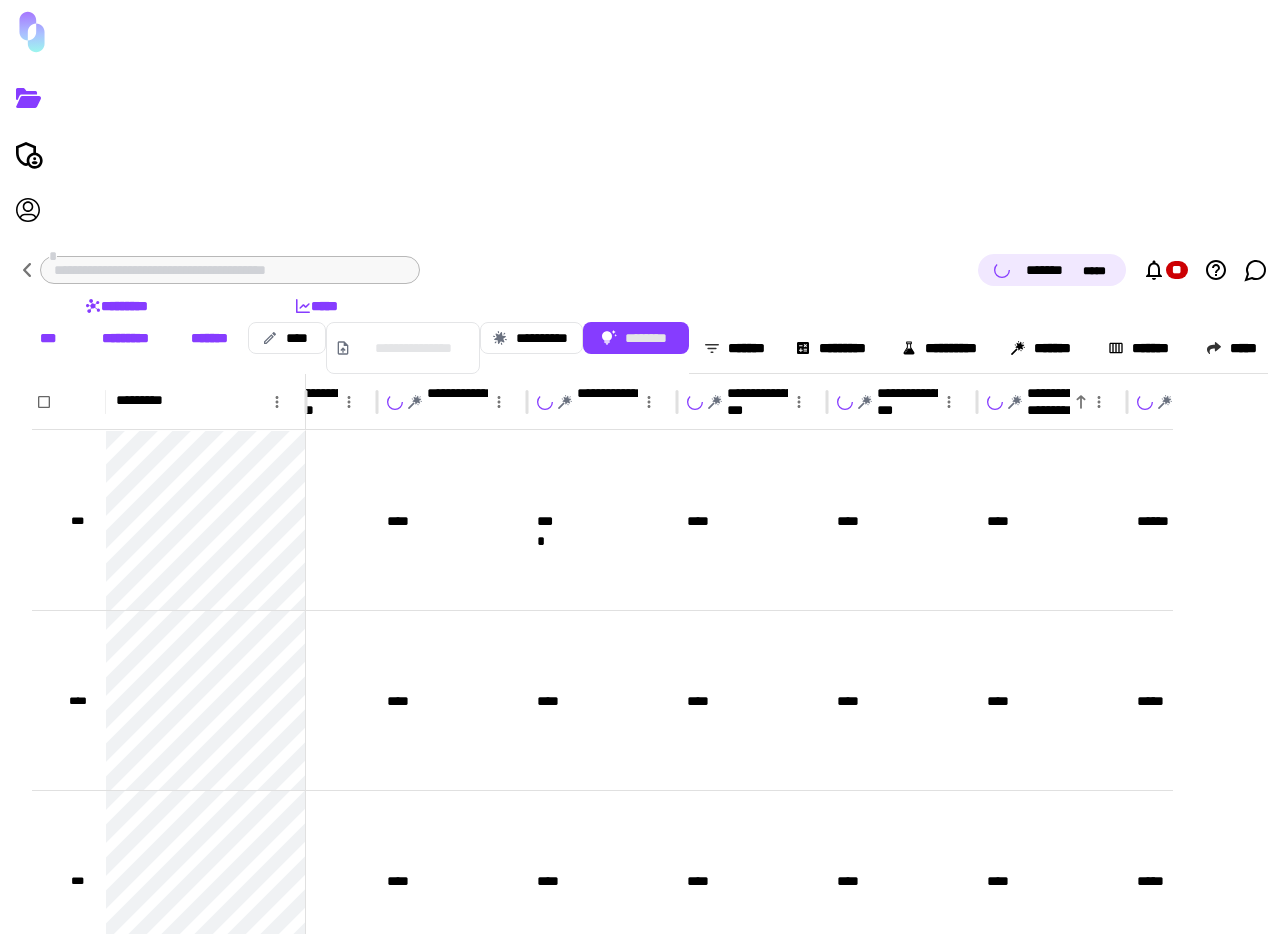 scroll, scrollTop: 0, scrollLeft: 986, axis: horizontal 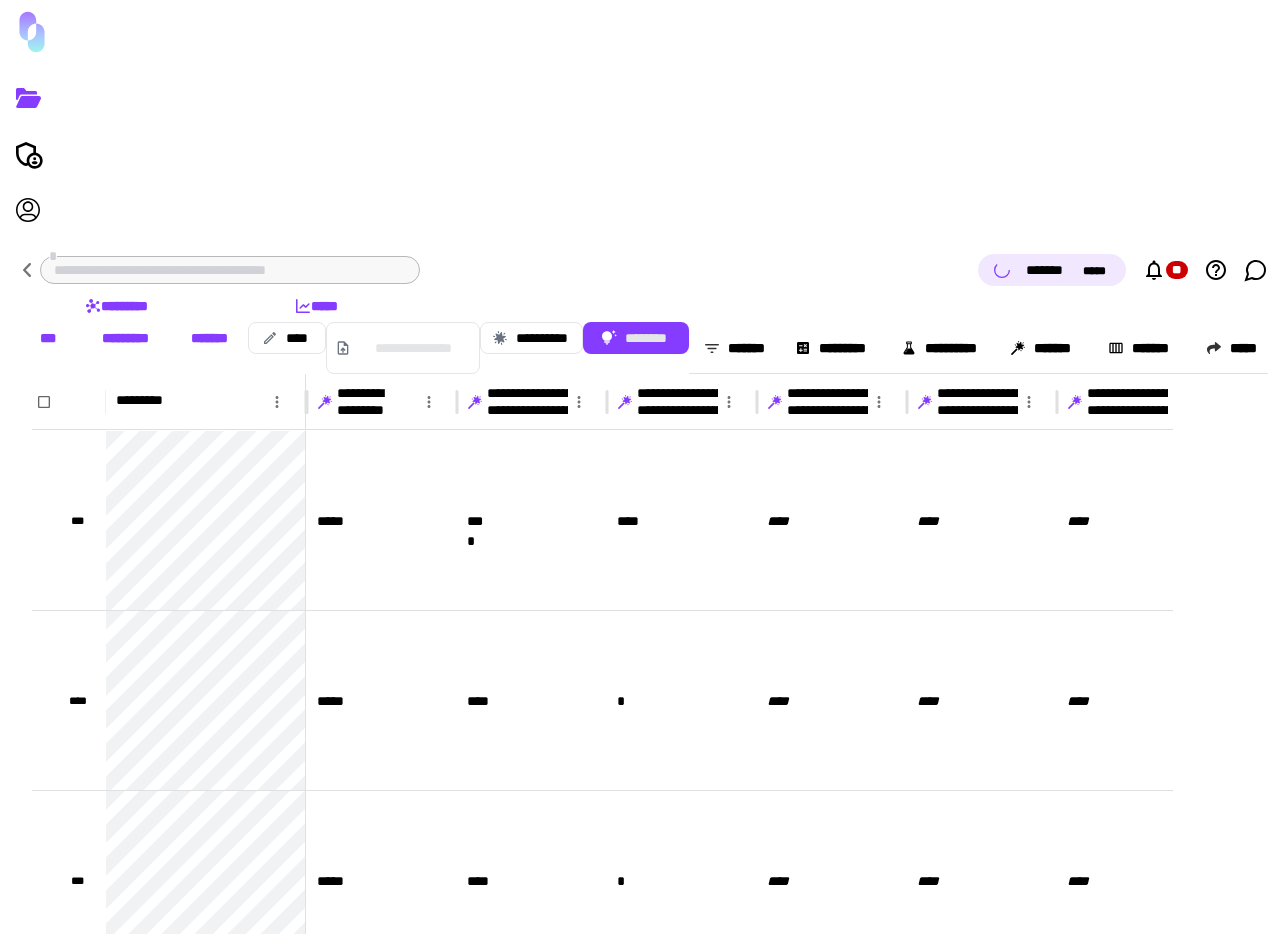 click 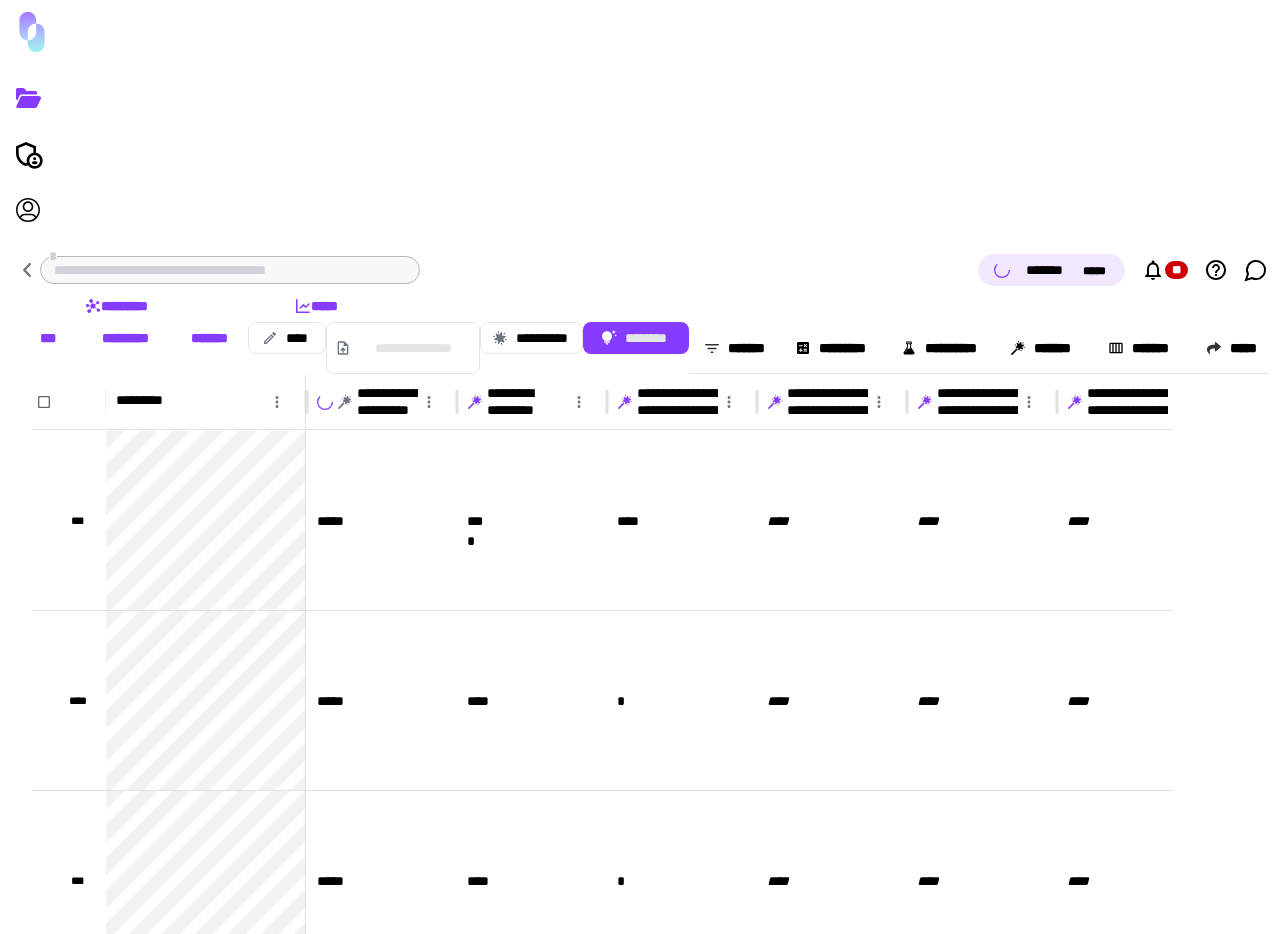 click 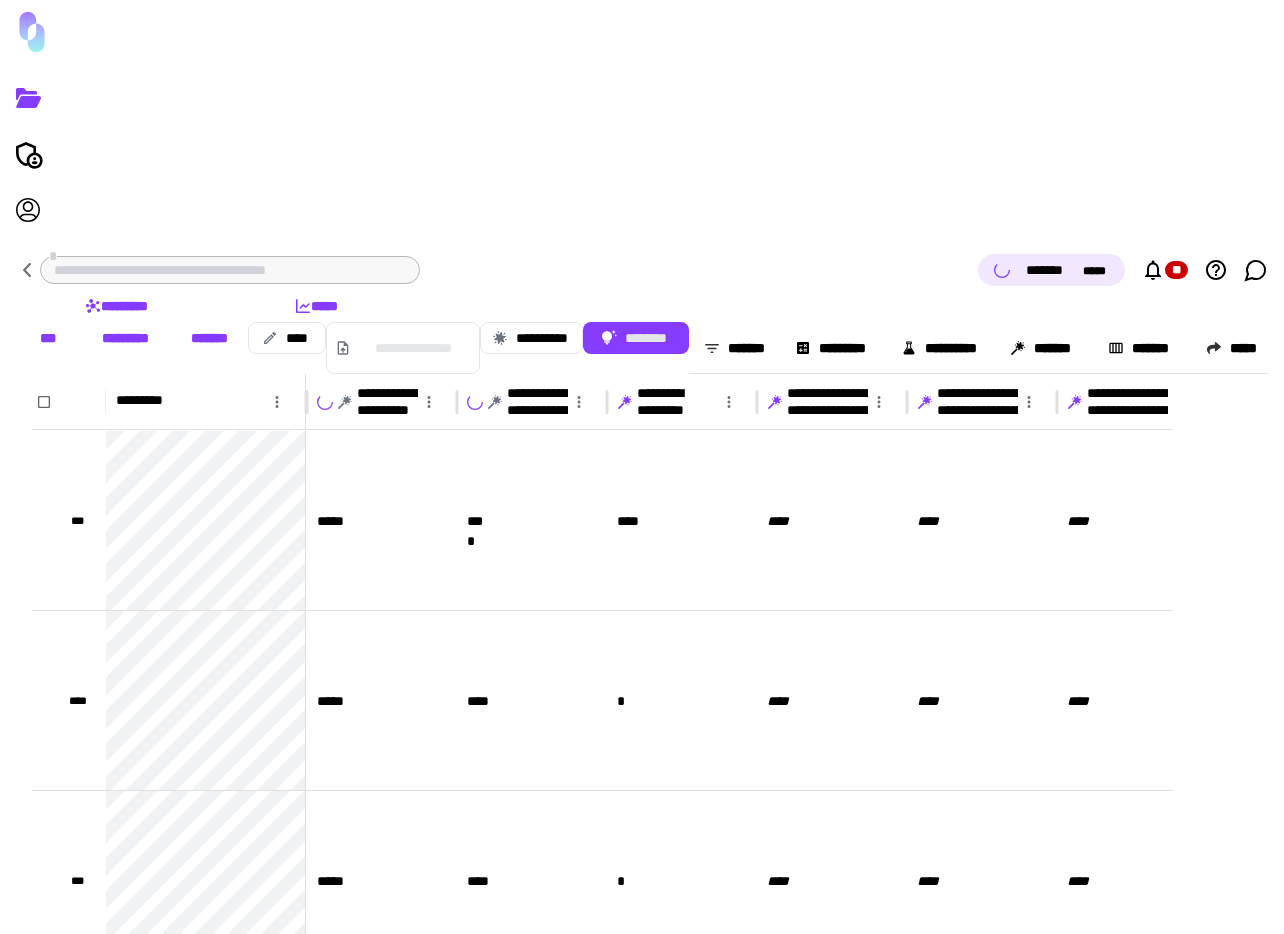 click 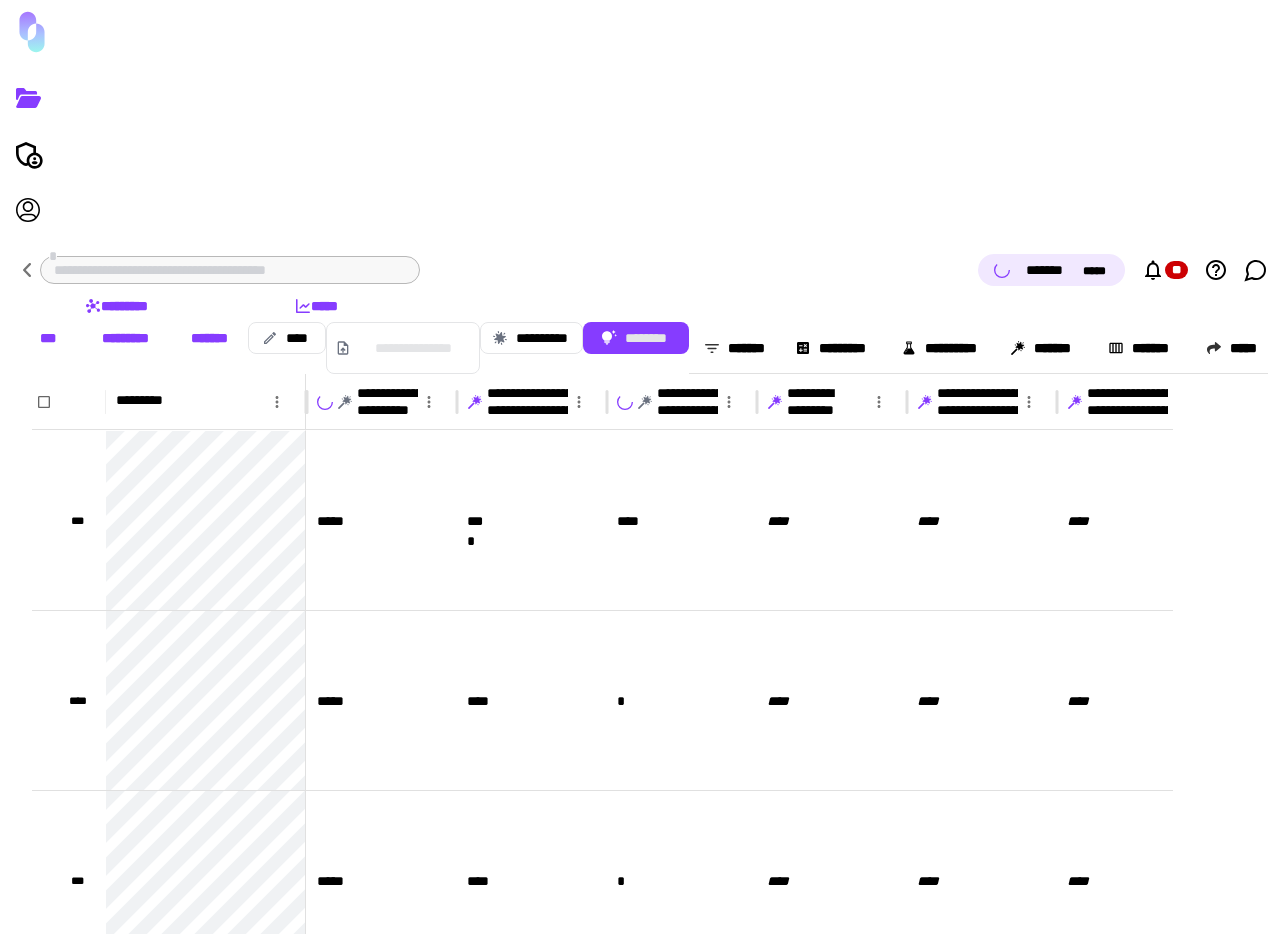 click 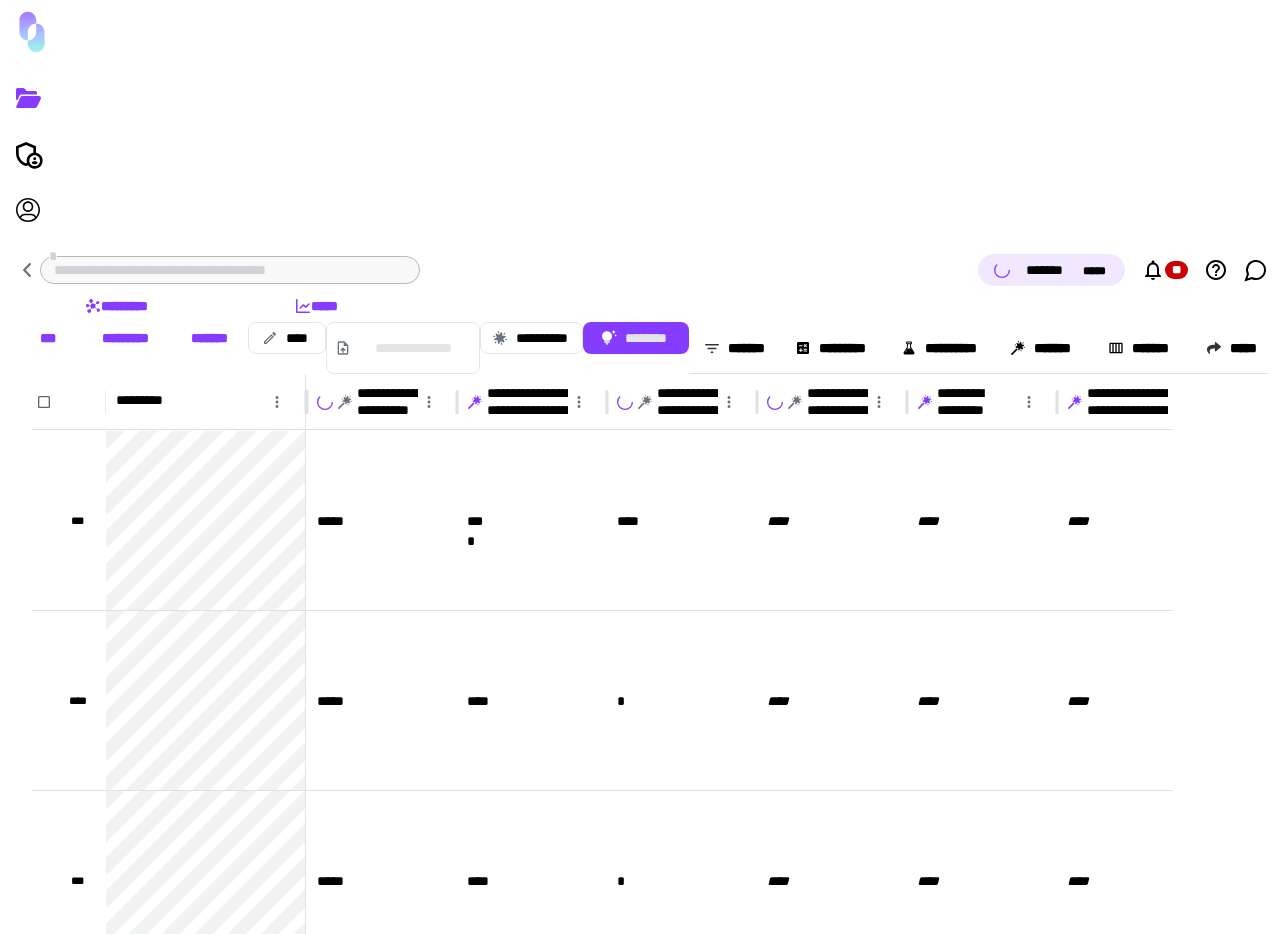 click 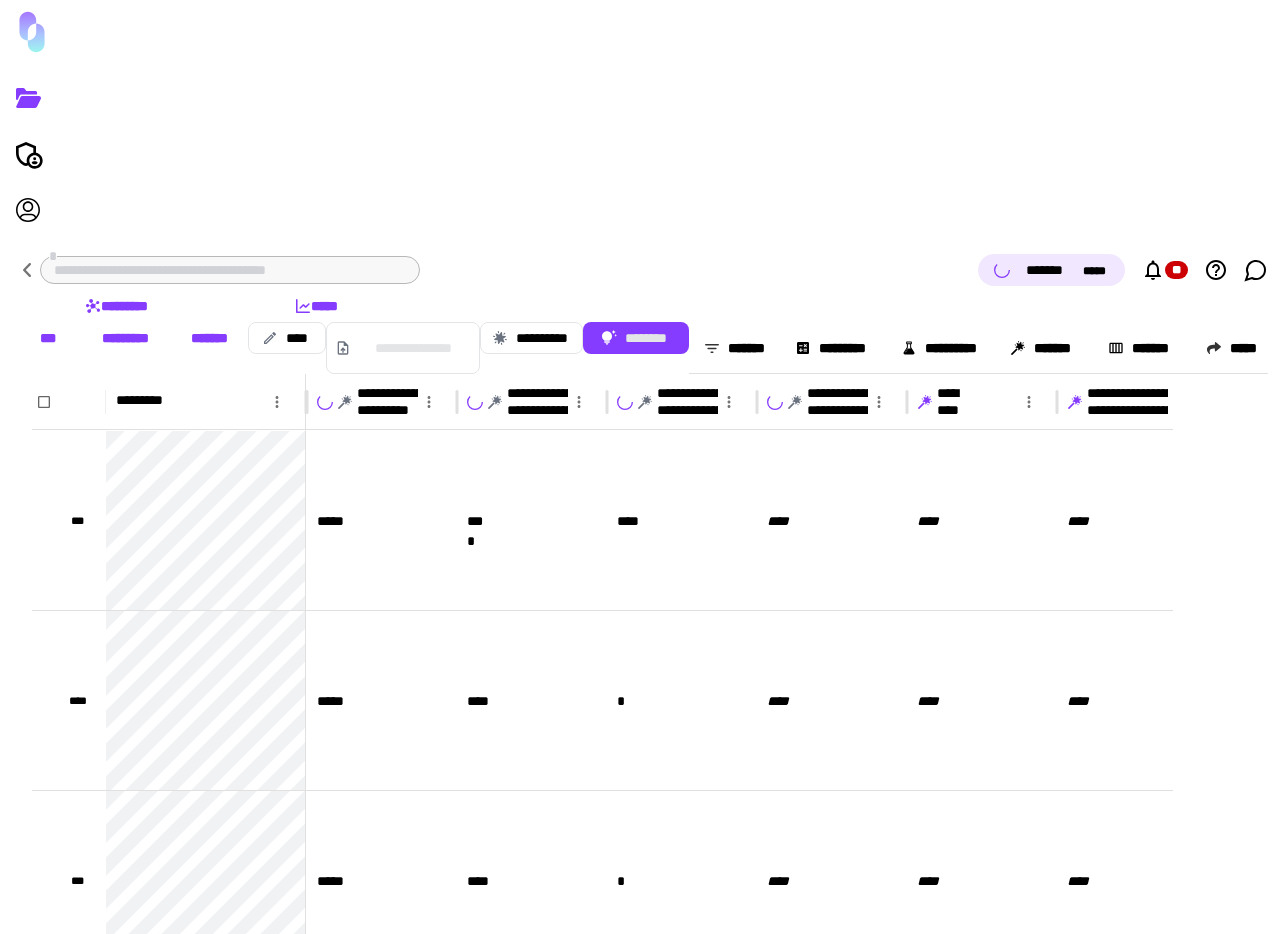 click 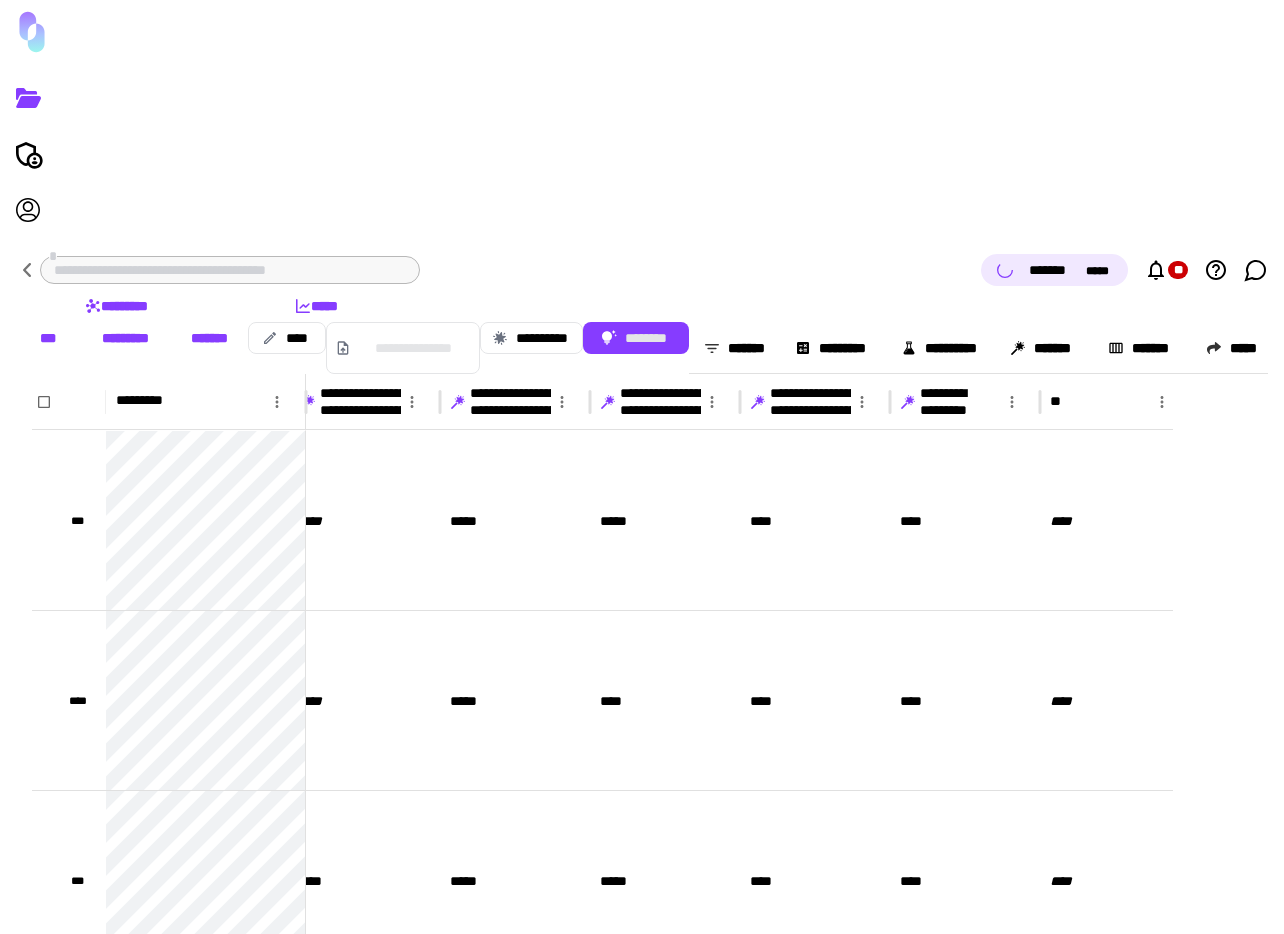 click 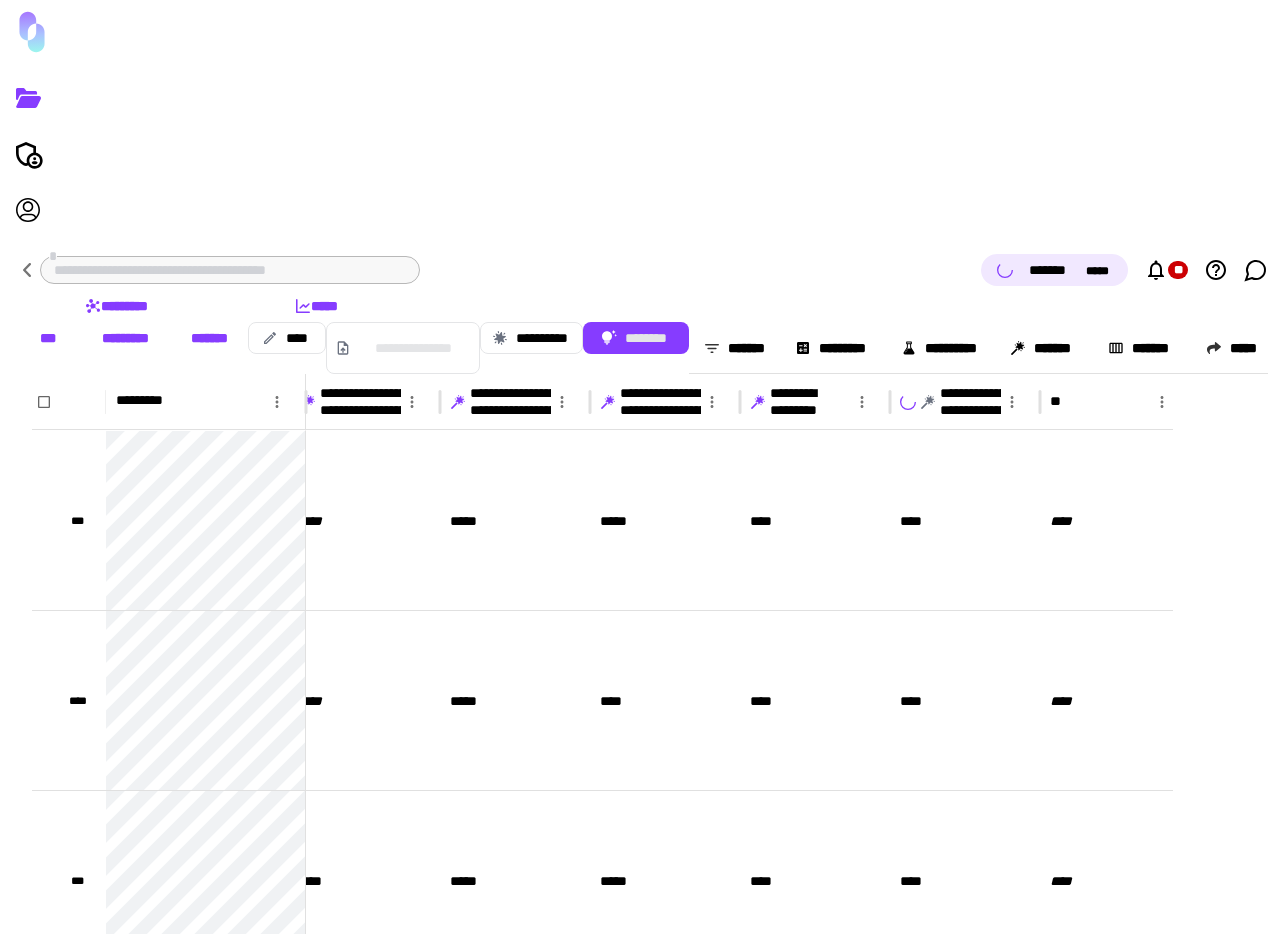 click 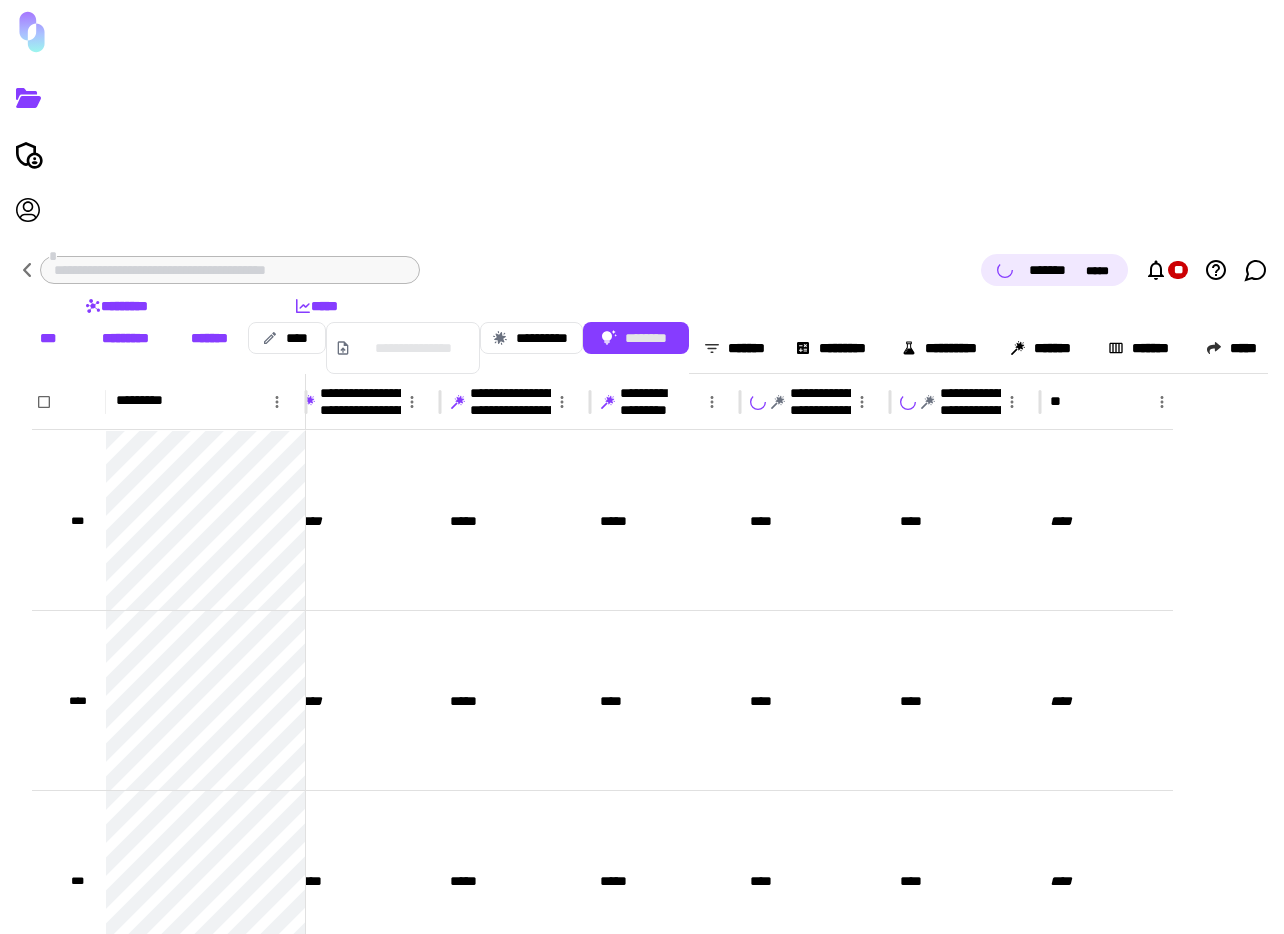 click on "**********" at bounding box center [665, 402] 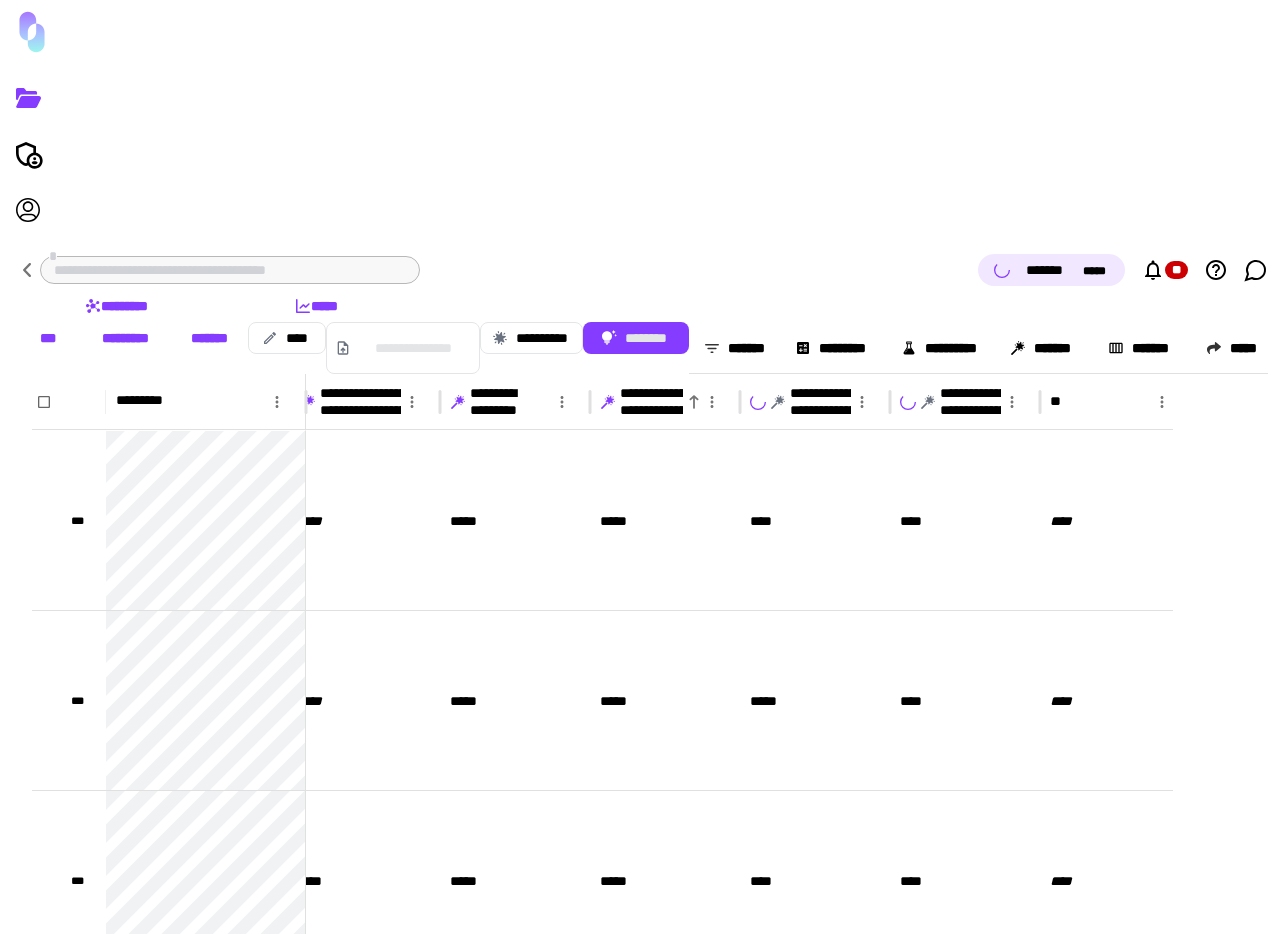 click 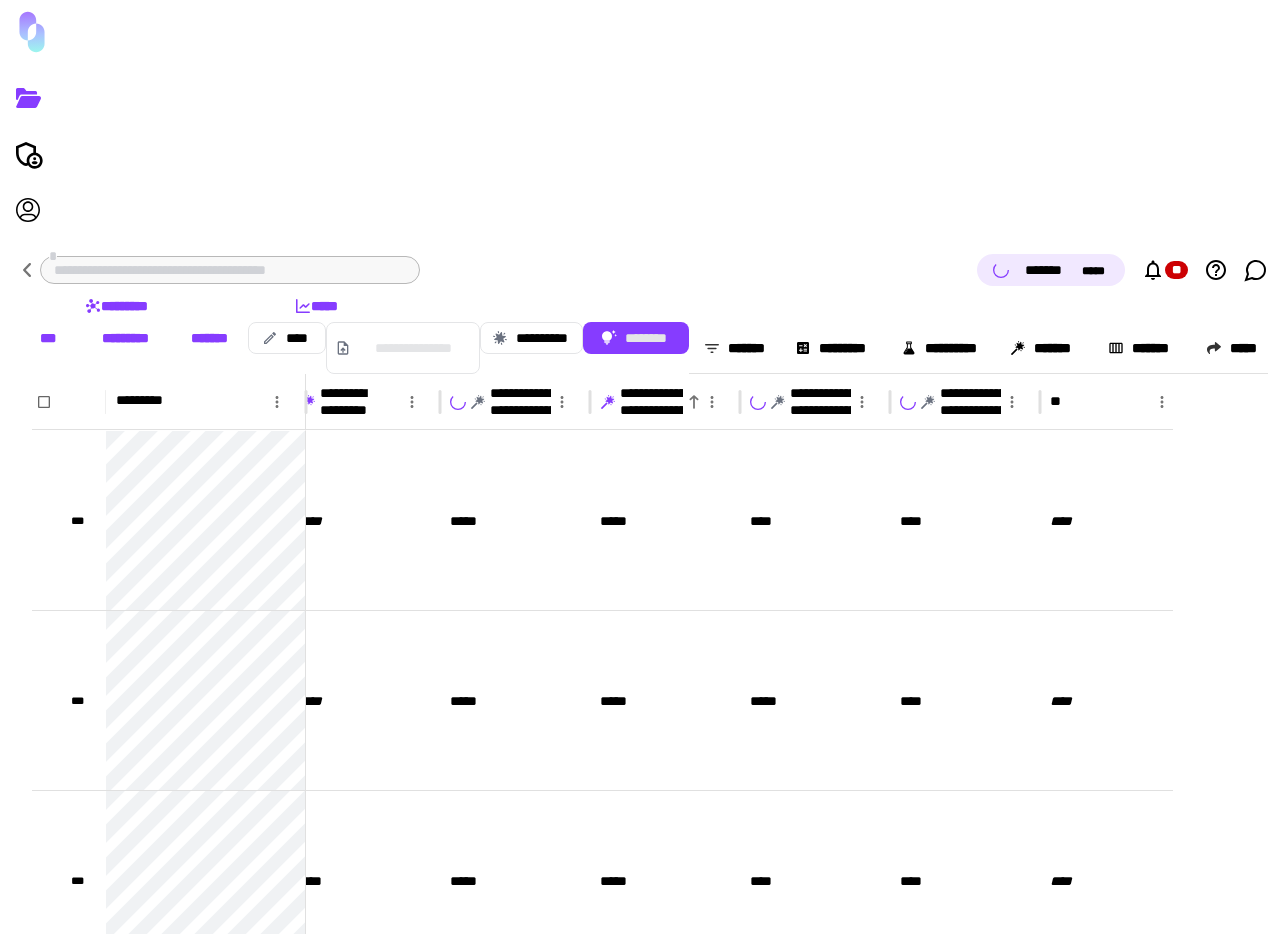 click 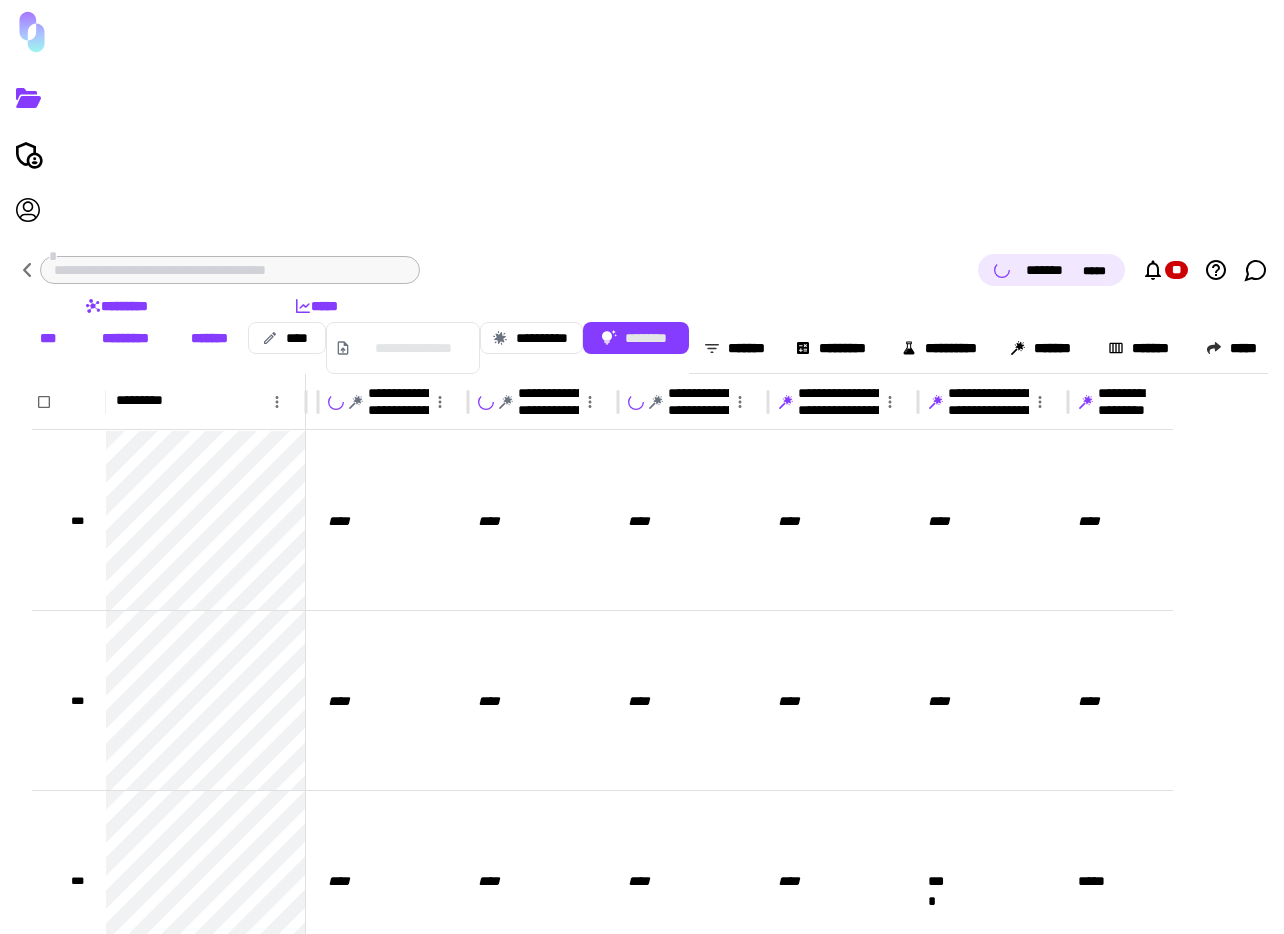 click 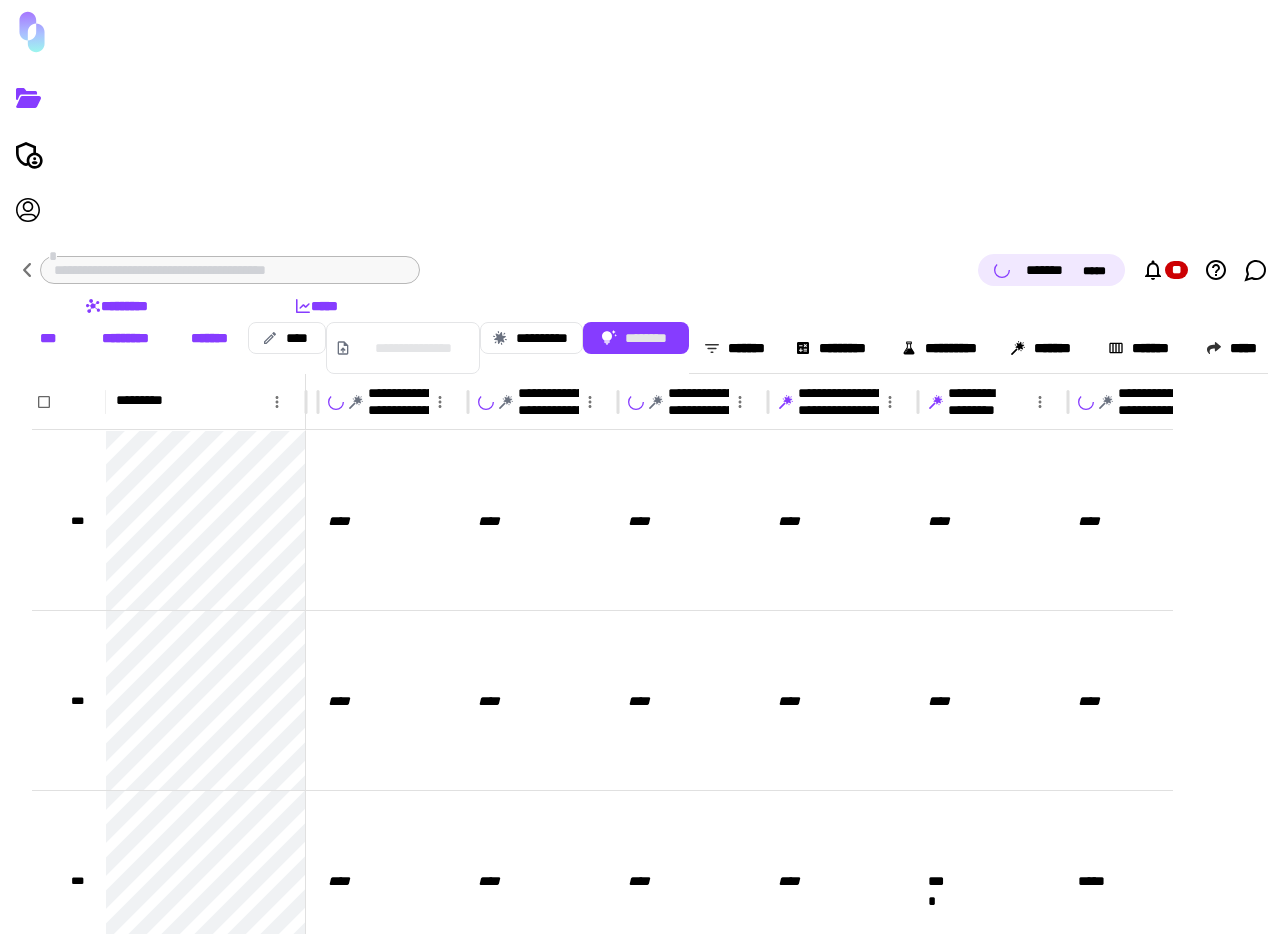 click 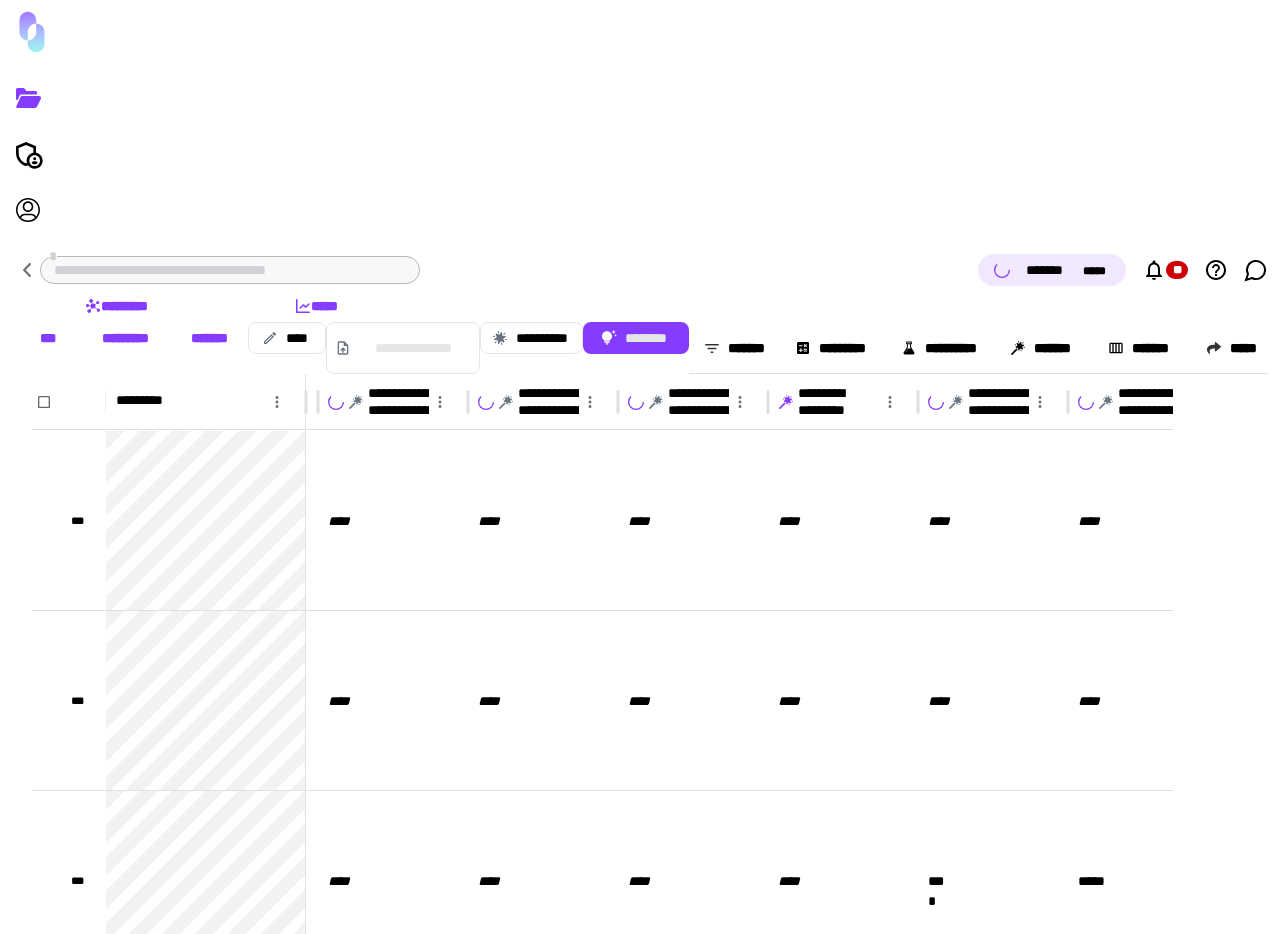 click 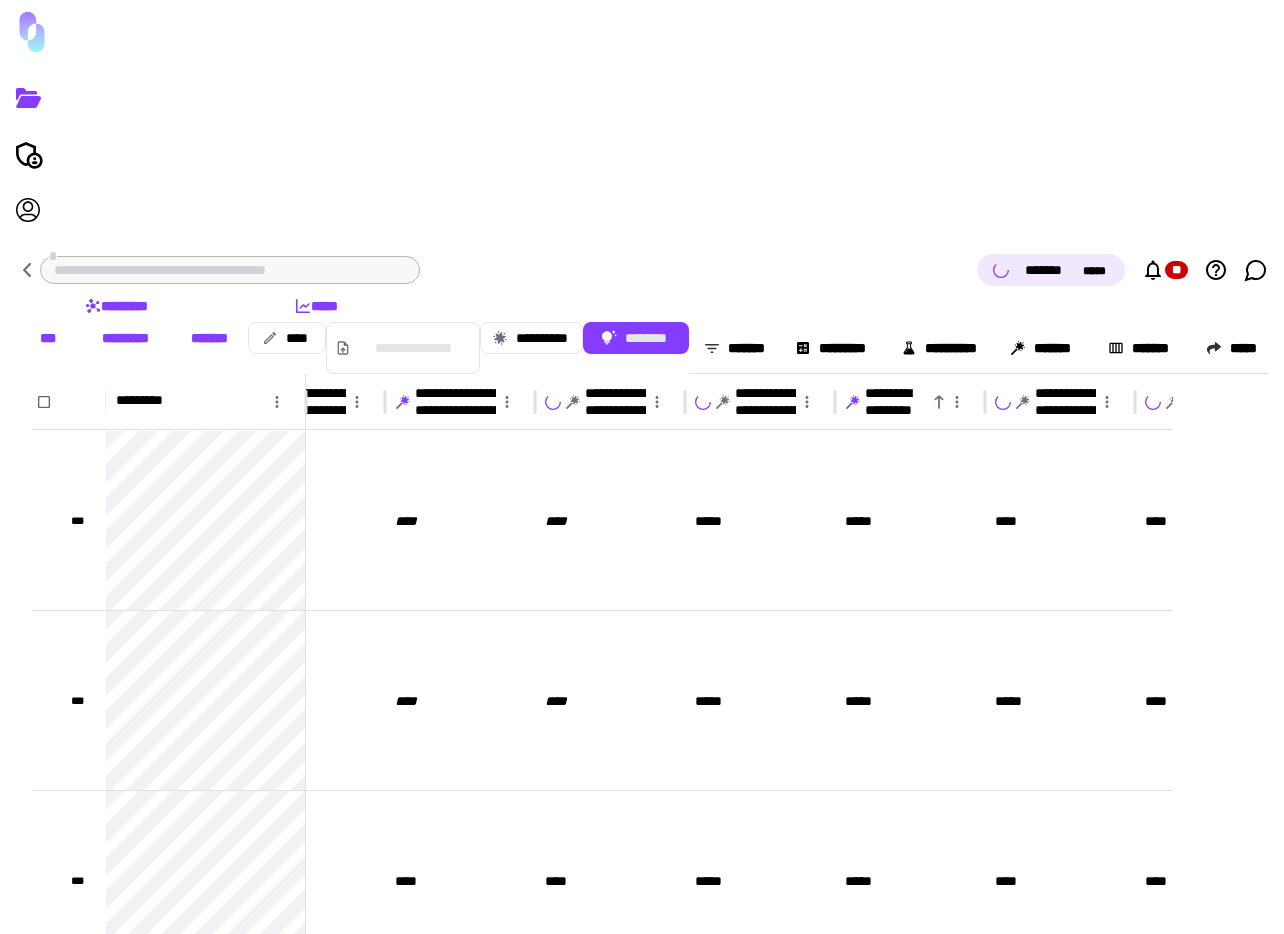 click 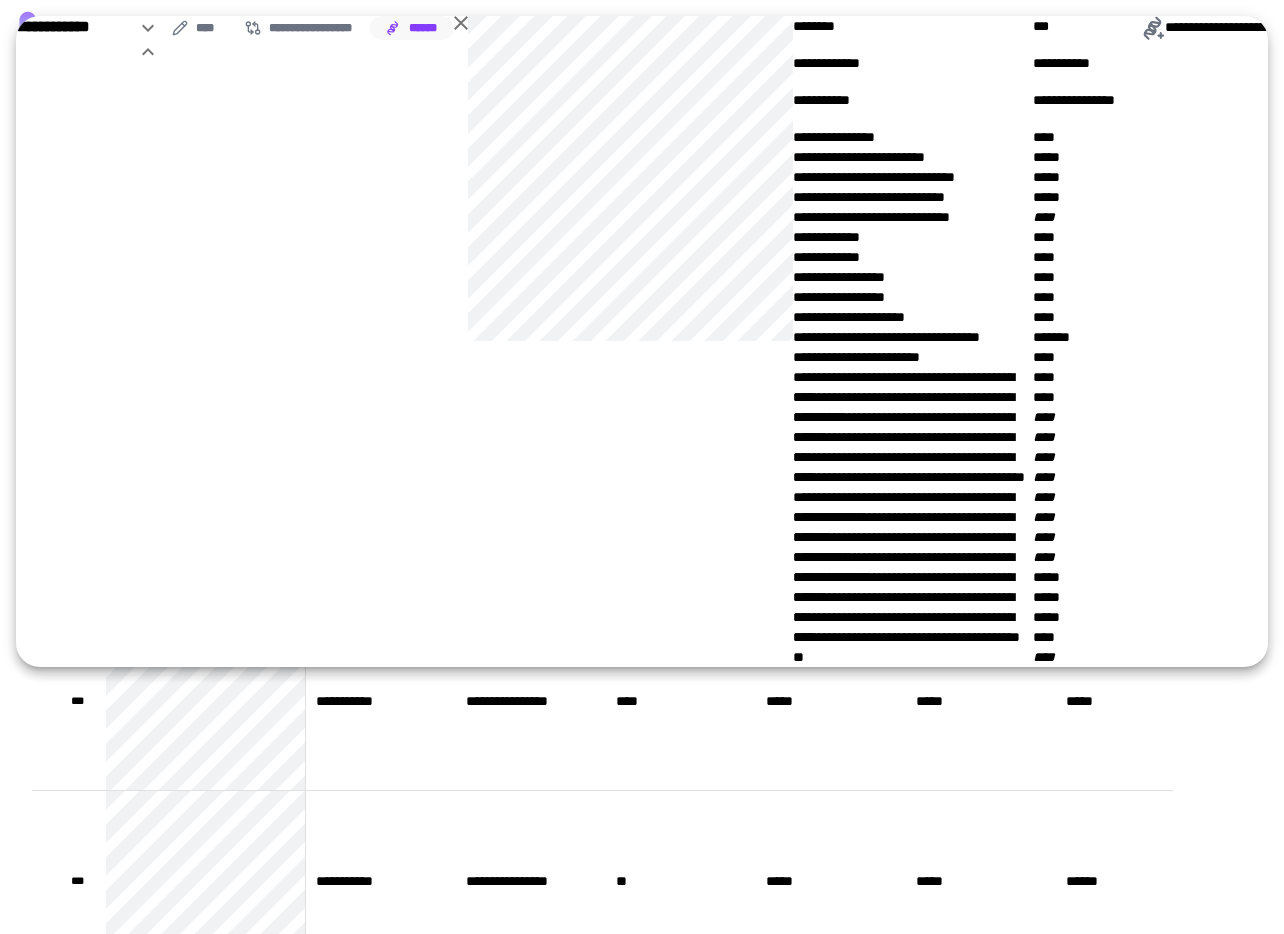 click 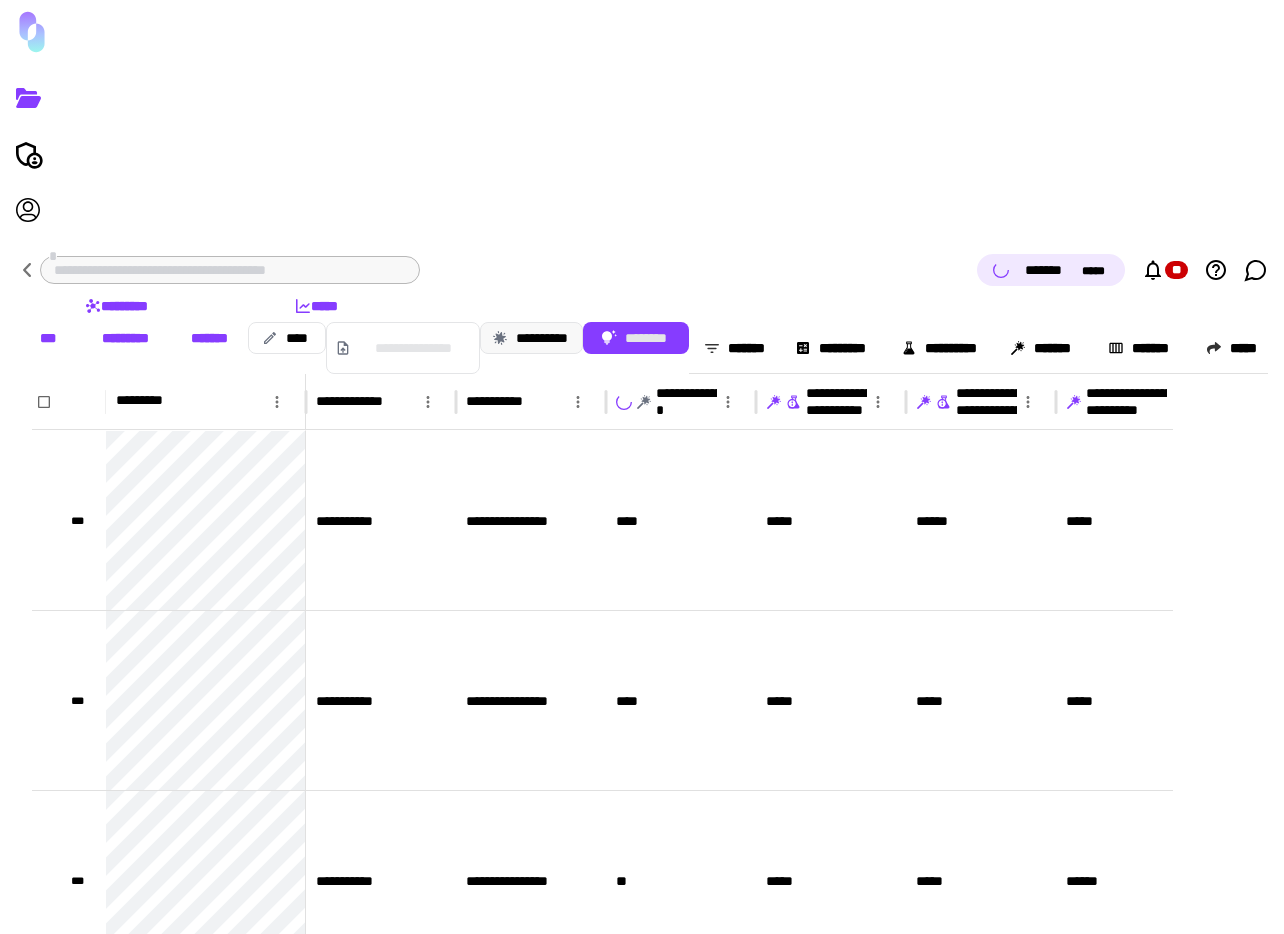 click on "**********" at bounding box center [531, 338] 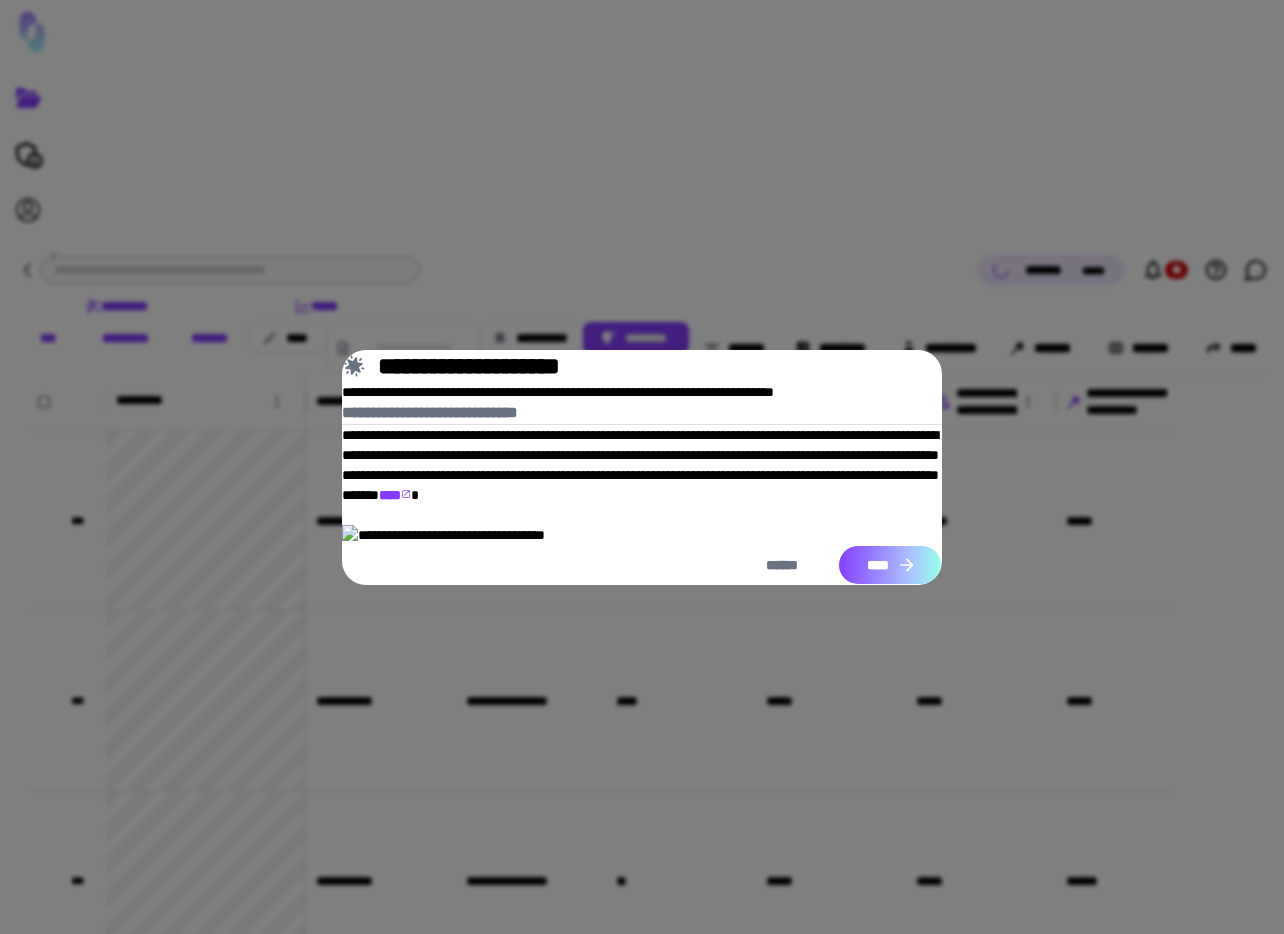 click on "****" at bounding box center (890, 565) 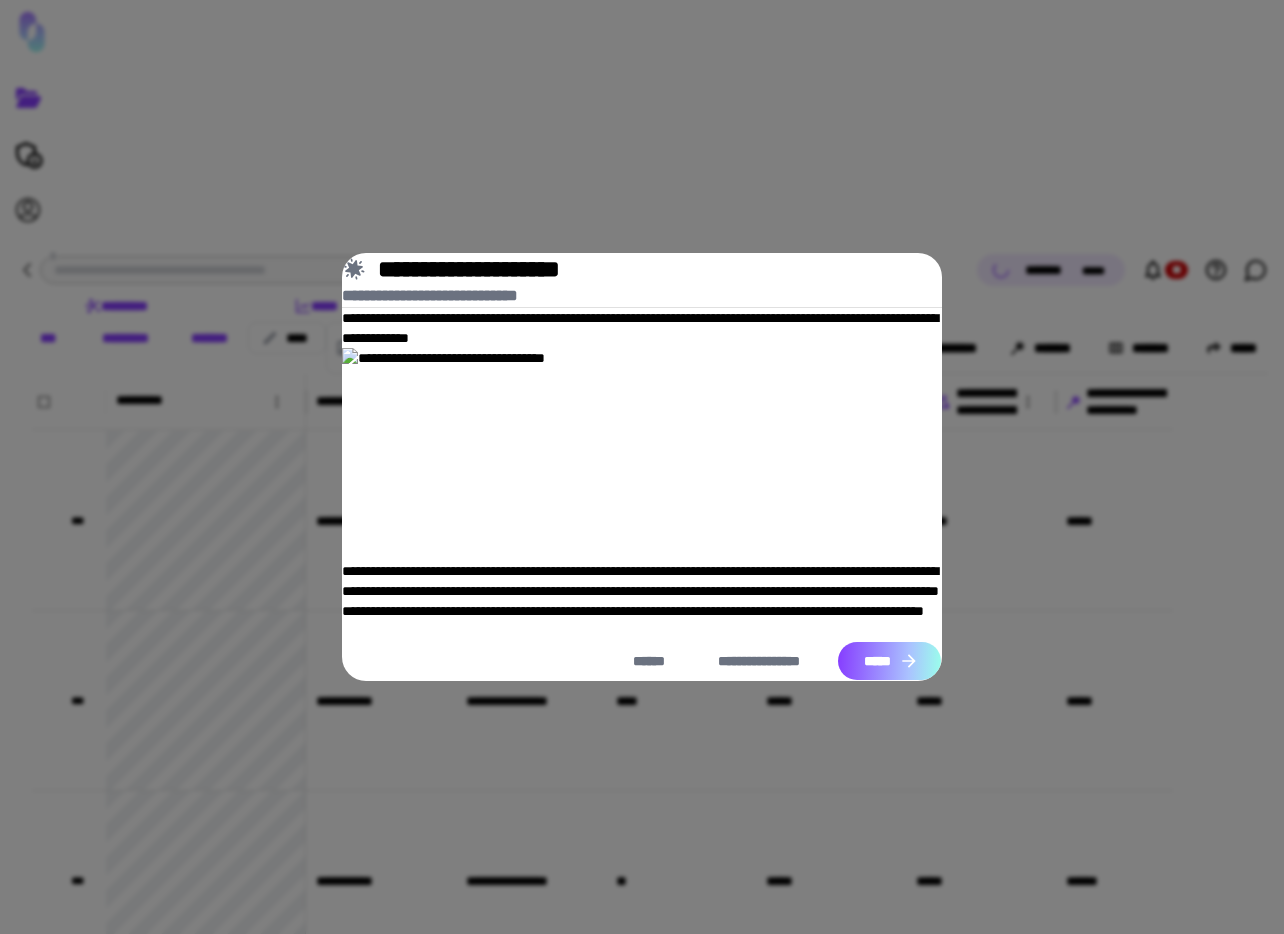 click on "*****" at bounding box center [889, 661] 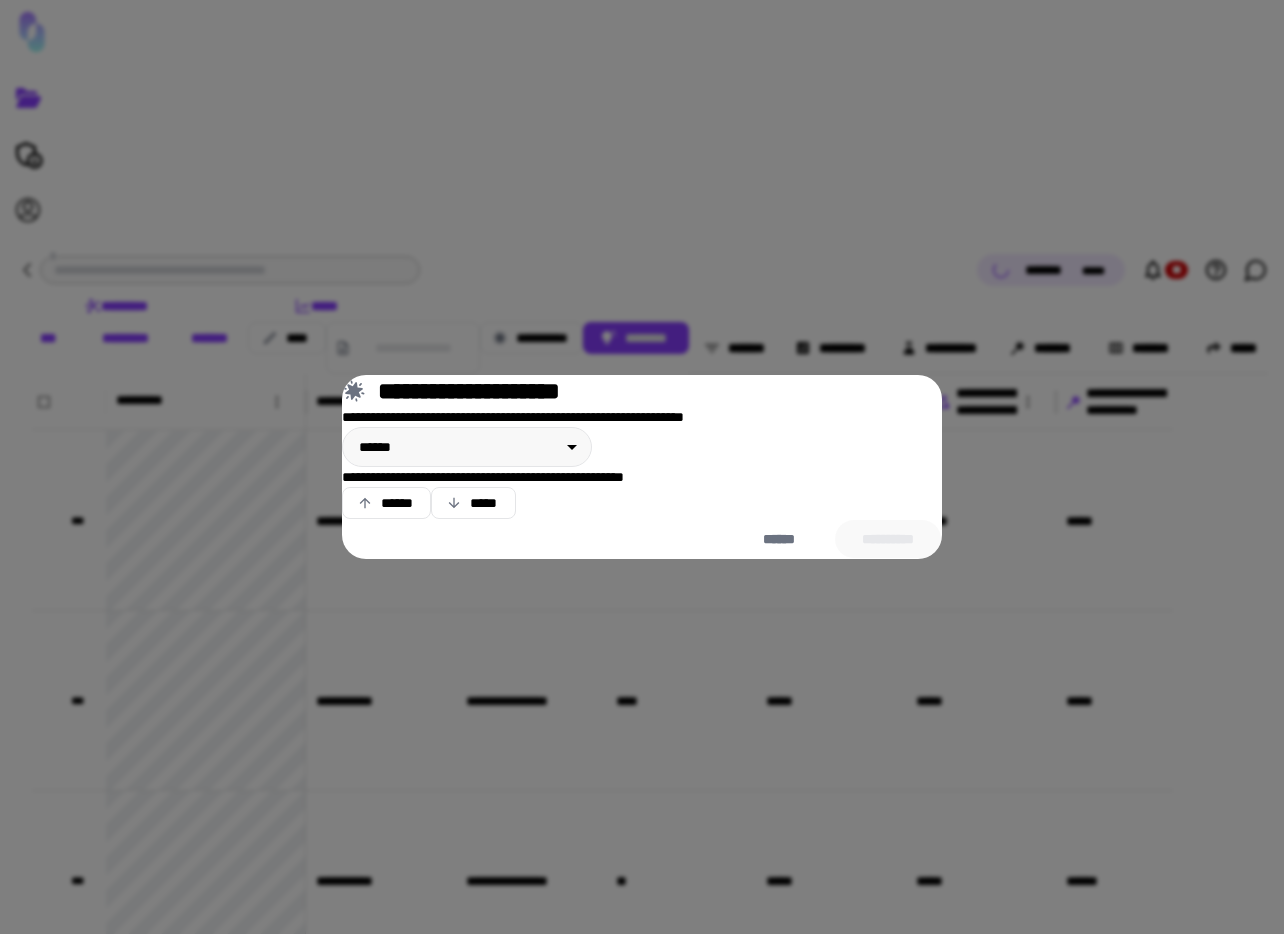 click on "**********" at bounding box center [642, 463] 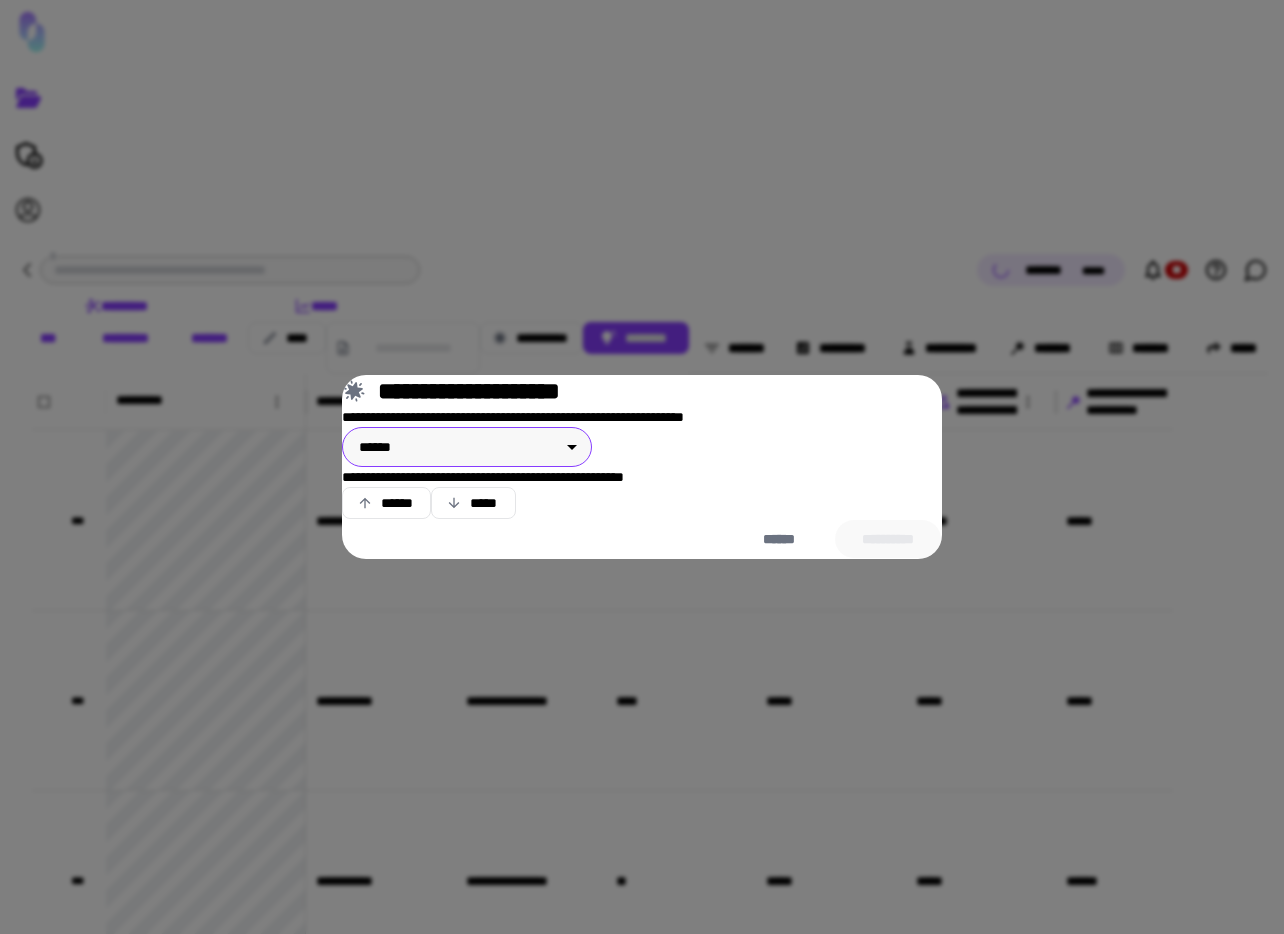 click on "**********" at bounding box center (642, 467) 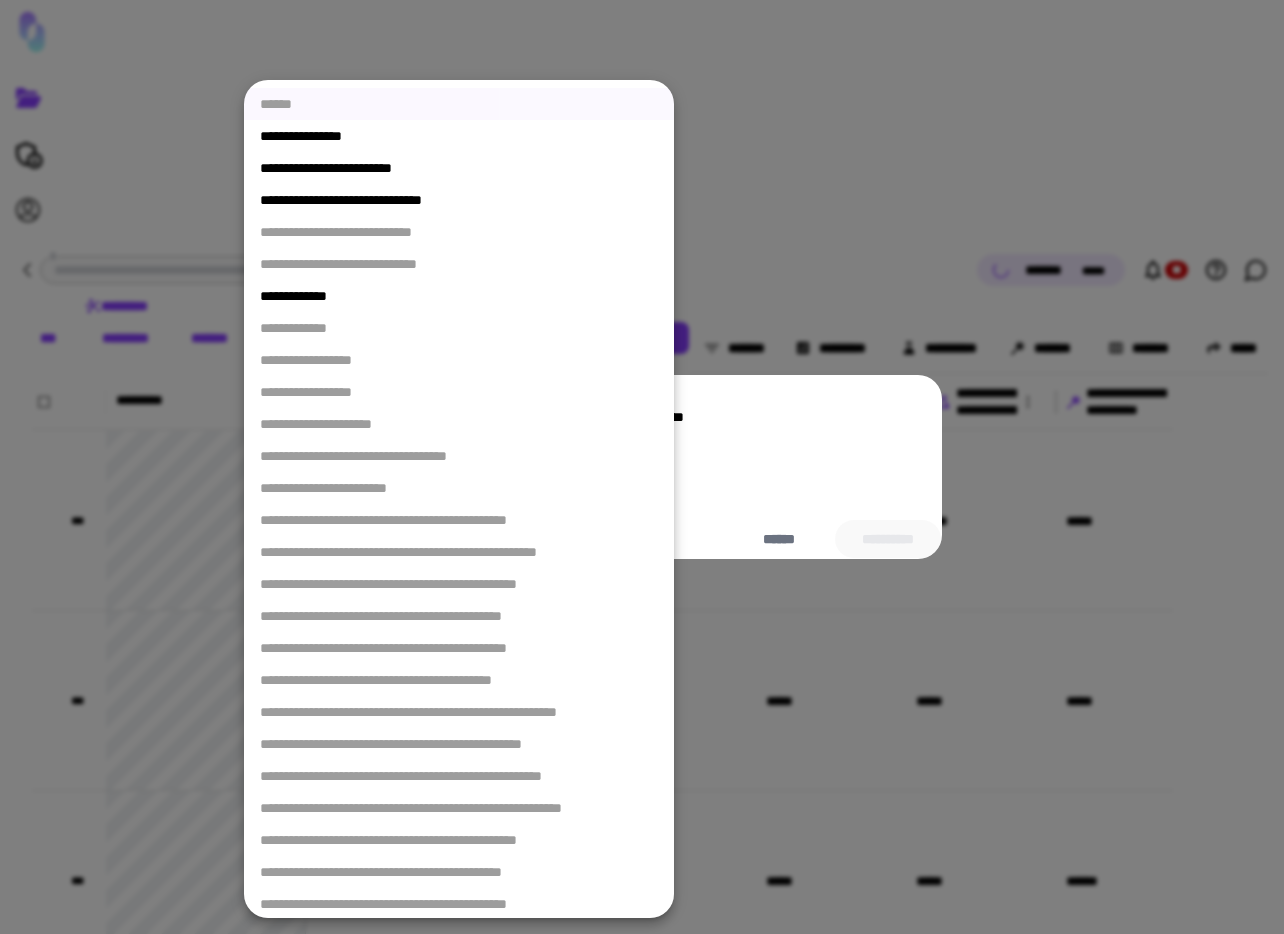 click on "**********" at bounding box center (459, 168) 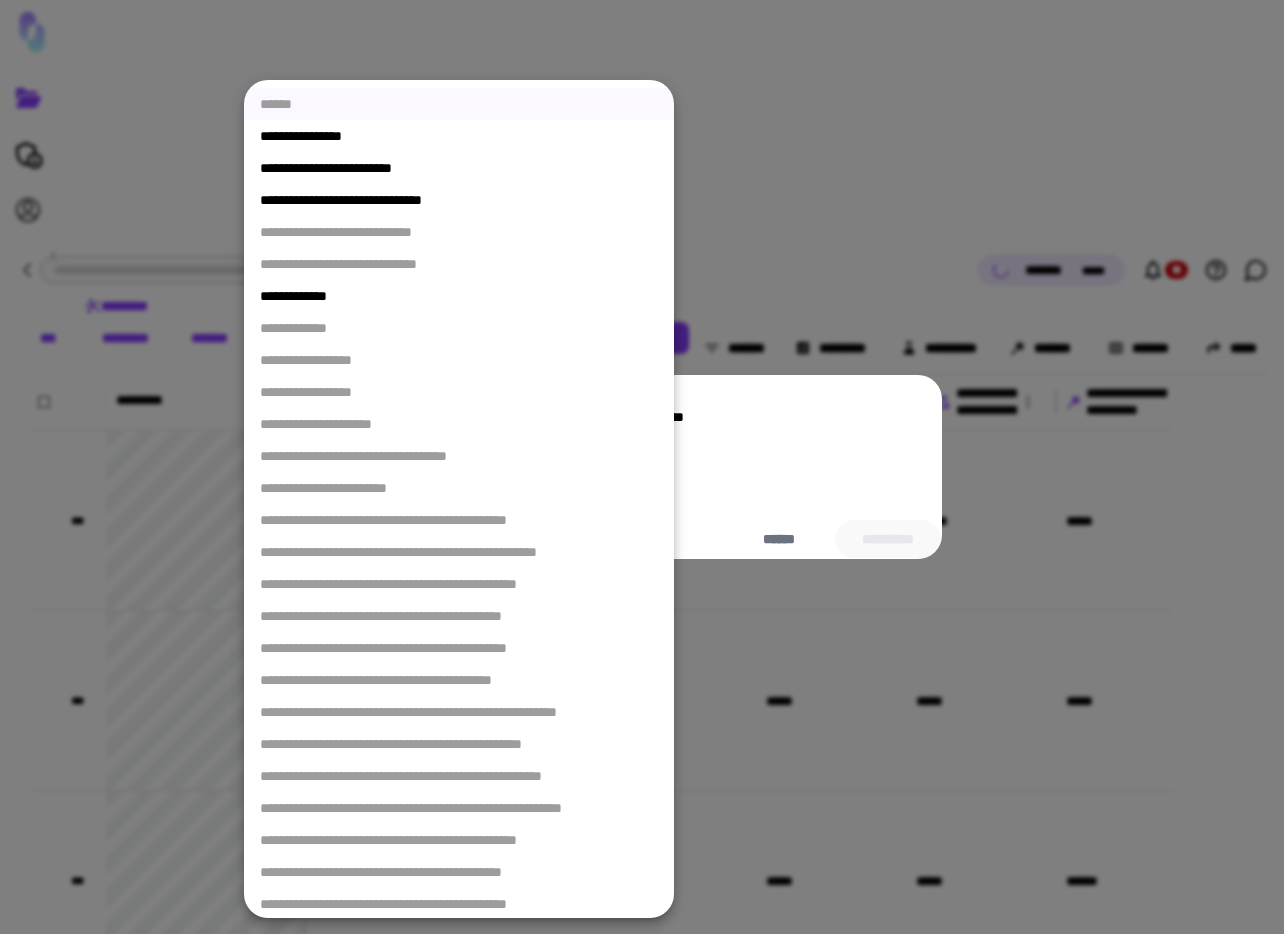 type on "**********" 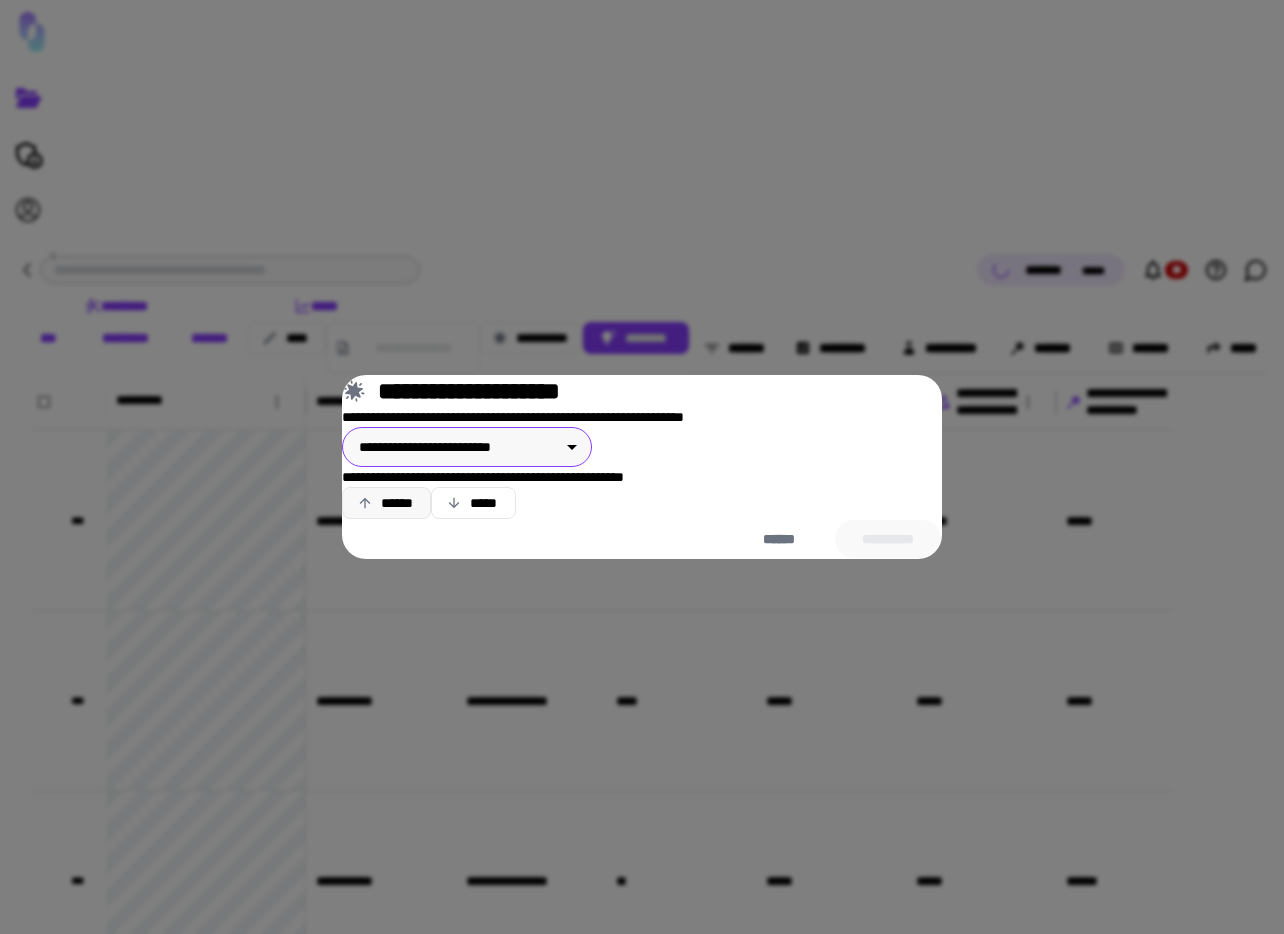click on "******" at bounding box center [386, 503] 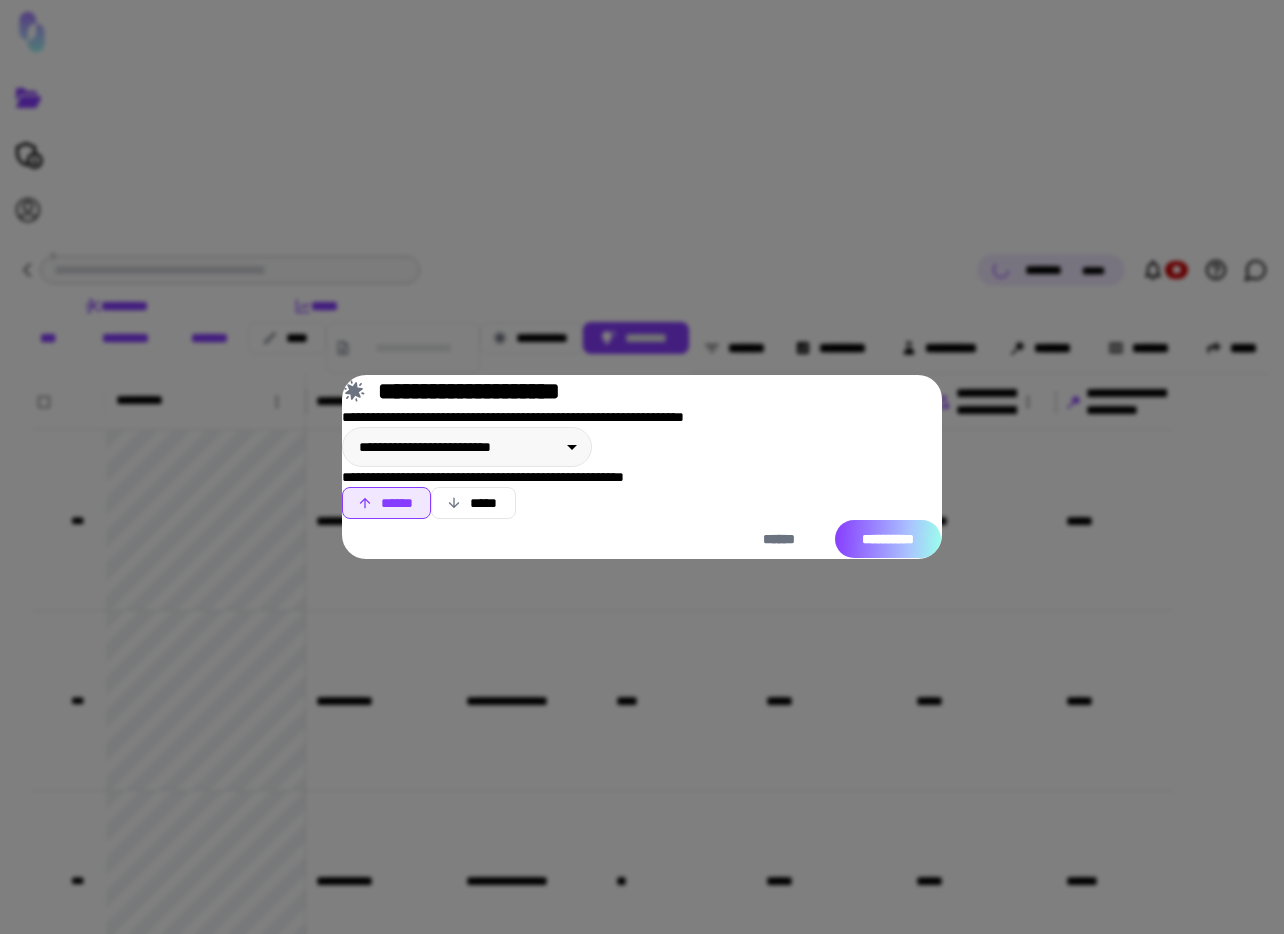 click on "**********" at bounding box center (888, 539) 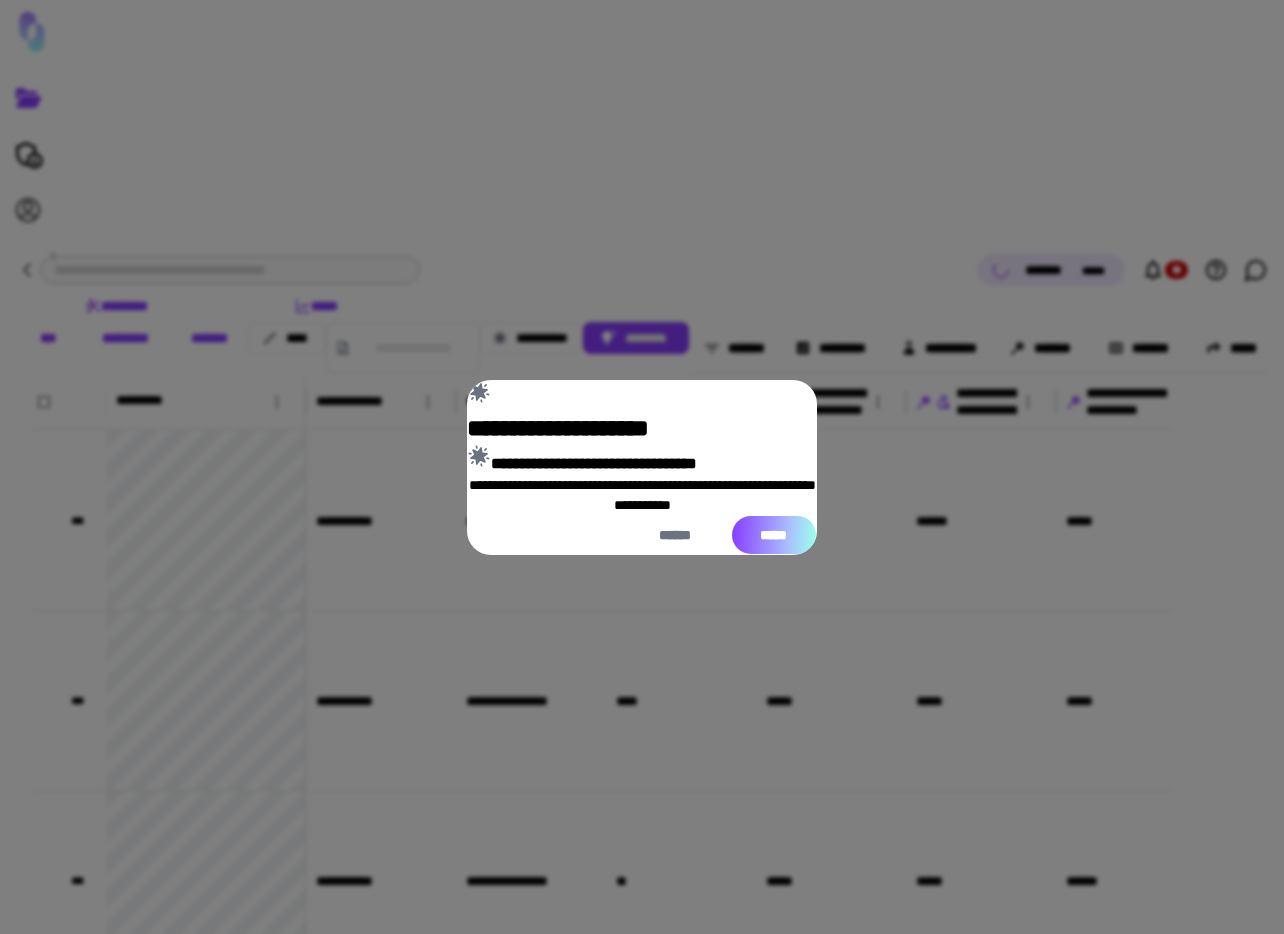 click on "*****" at bounding box center [774, 535] 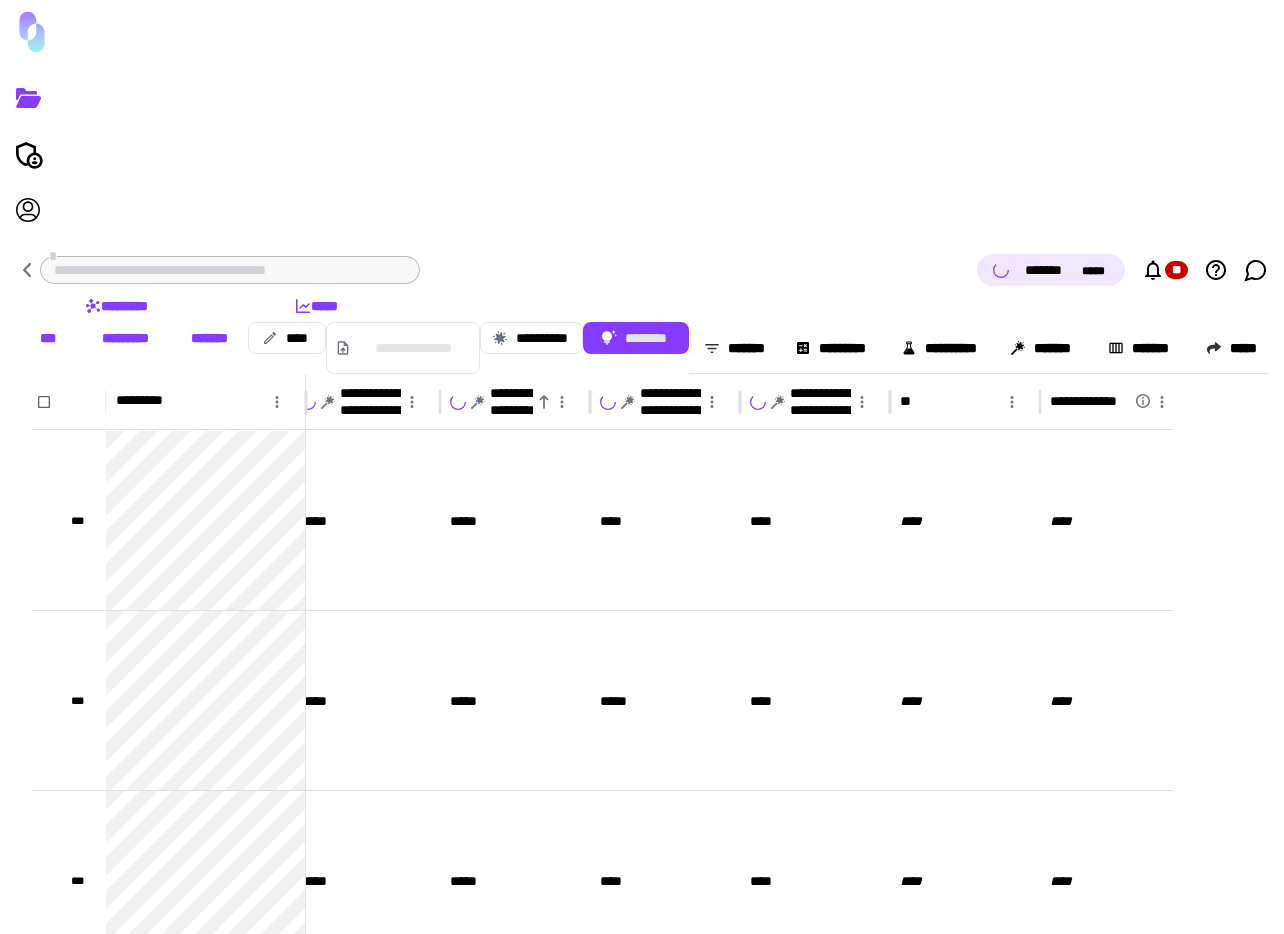click on "*******" at bounding box center [209, 338] 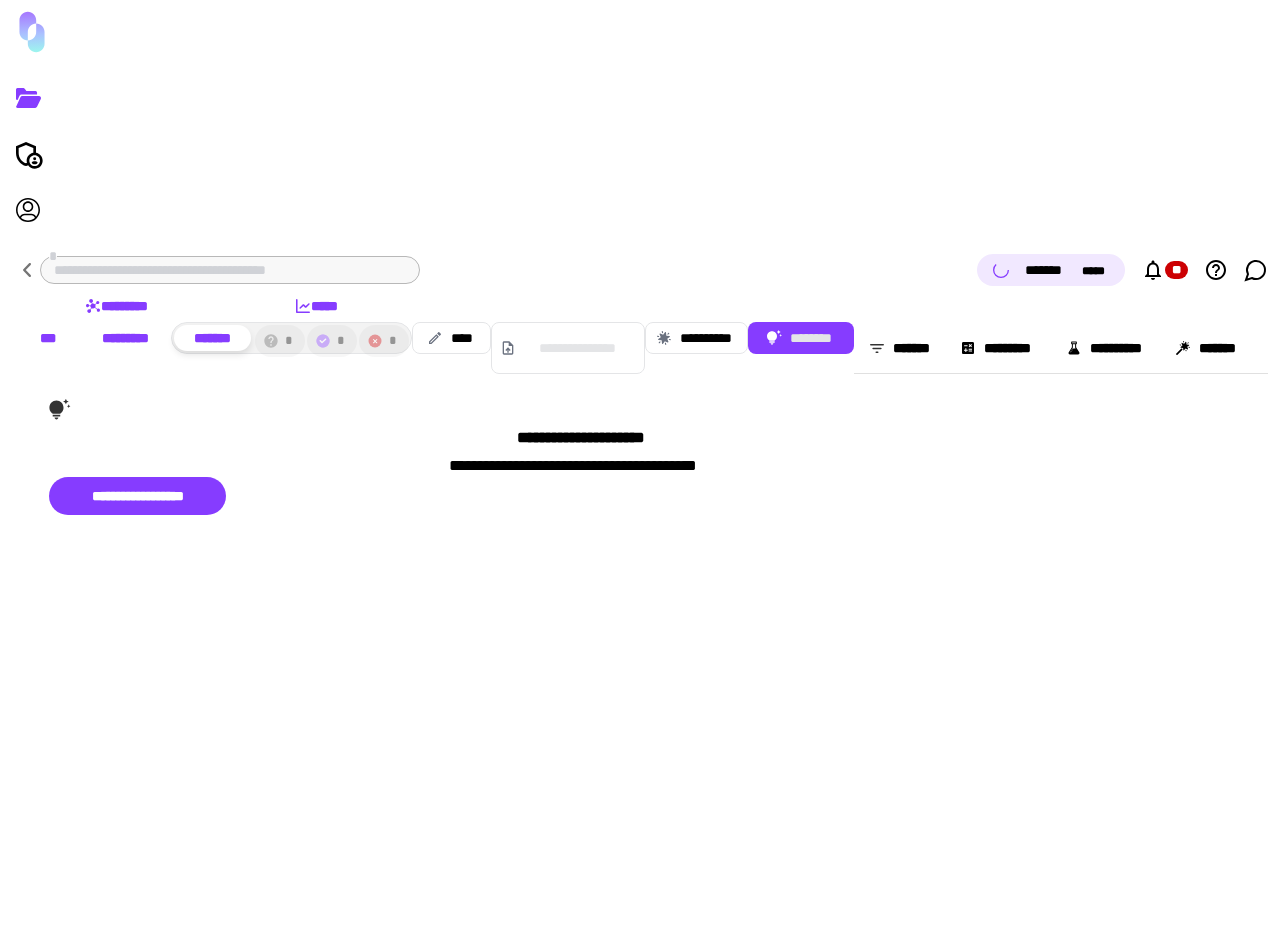 click on "*********" at bounding box center (125, 338) 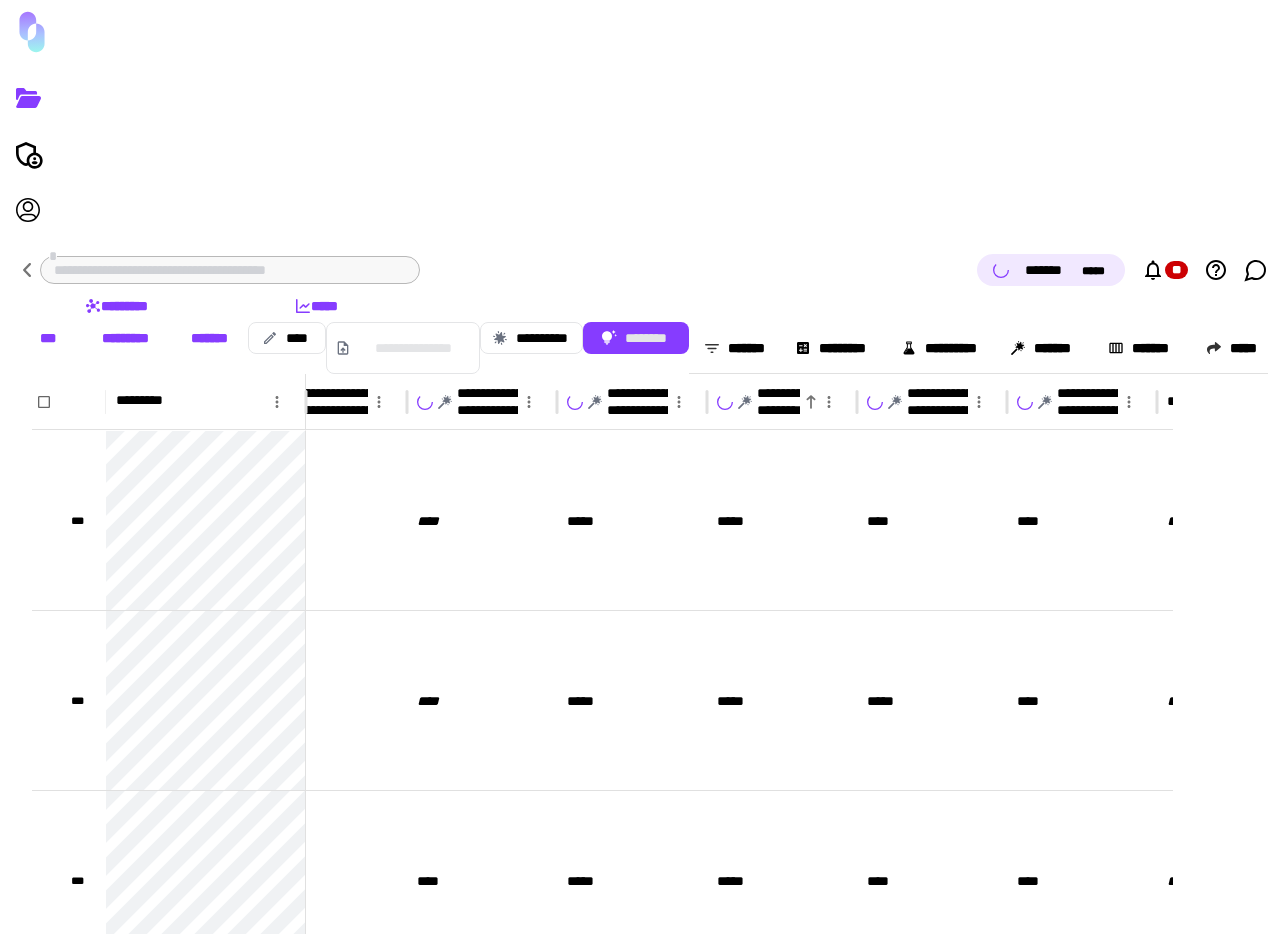 click on "***" at bounding box center [48, 338] 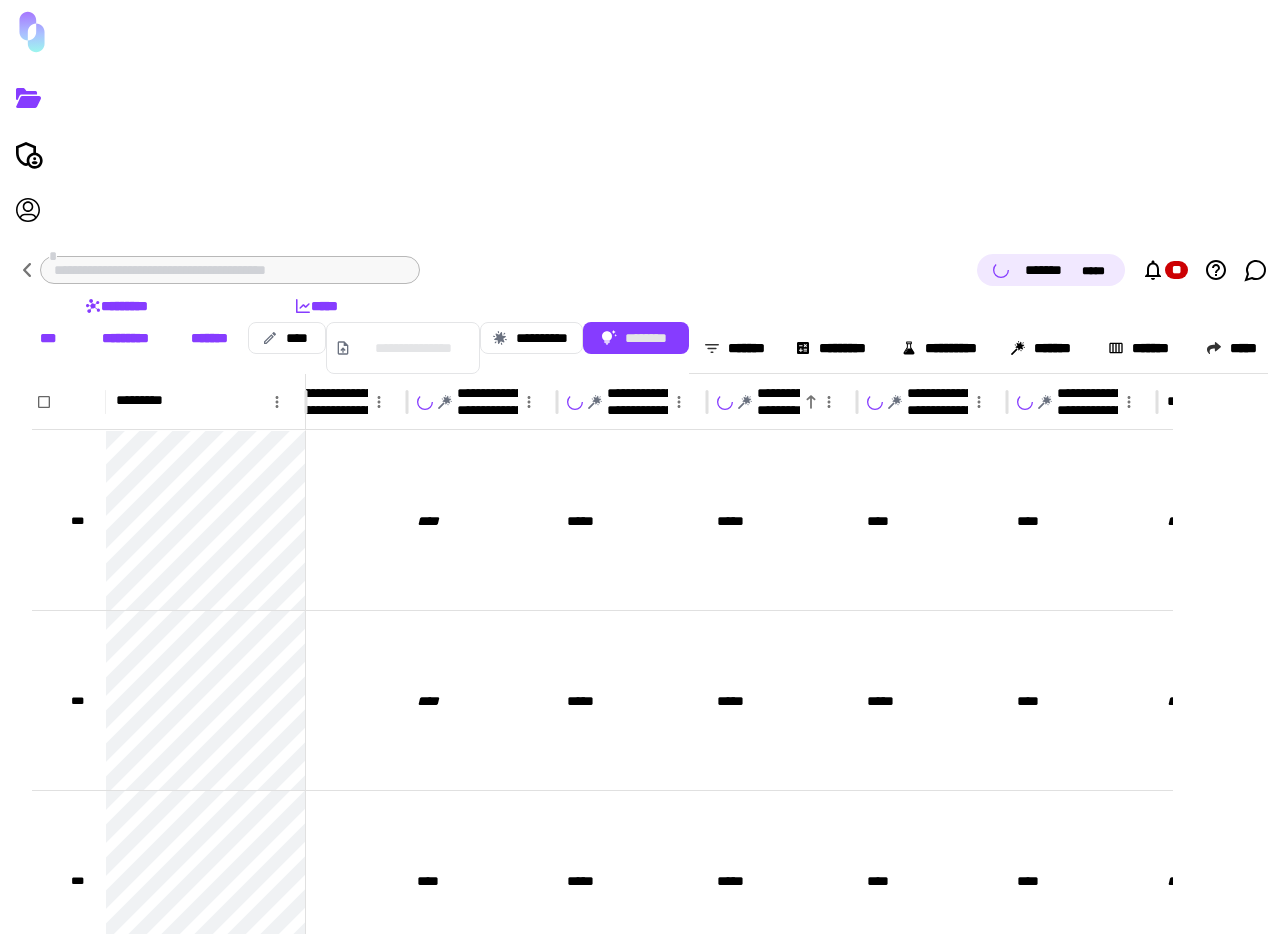 click on "*******" at bounding box center (209, 338) 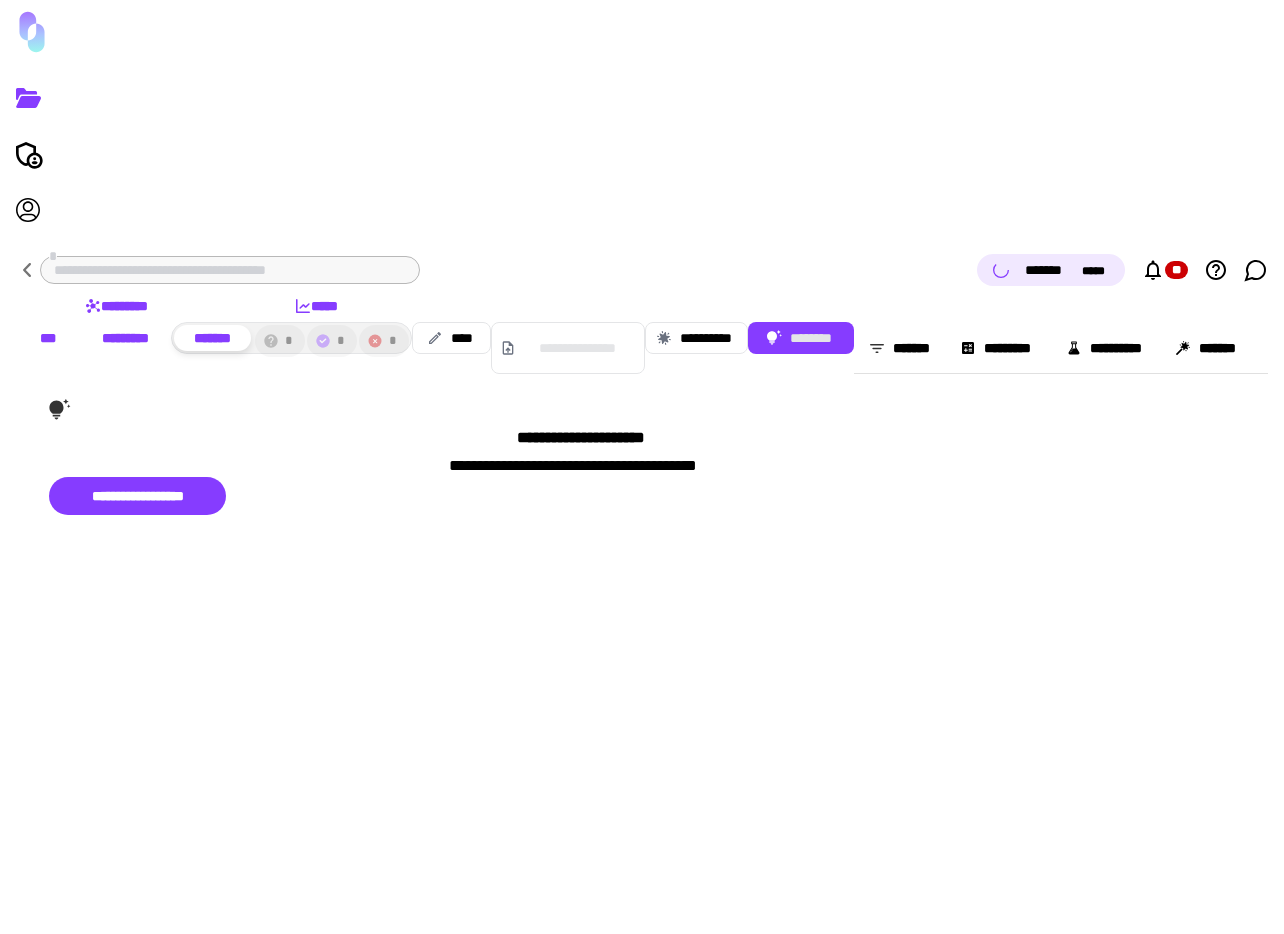 click on "***" at bounding box center (48, 338) 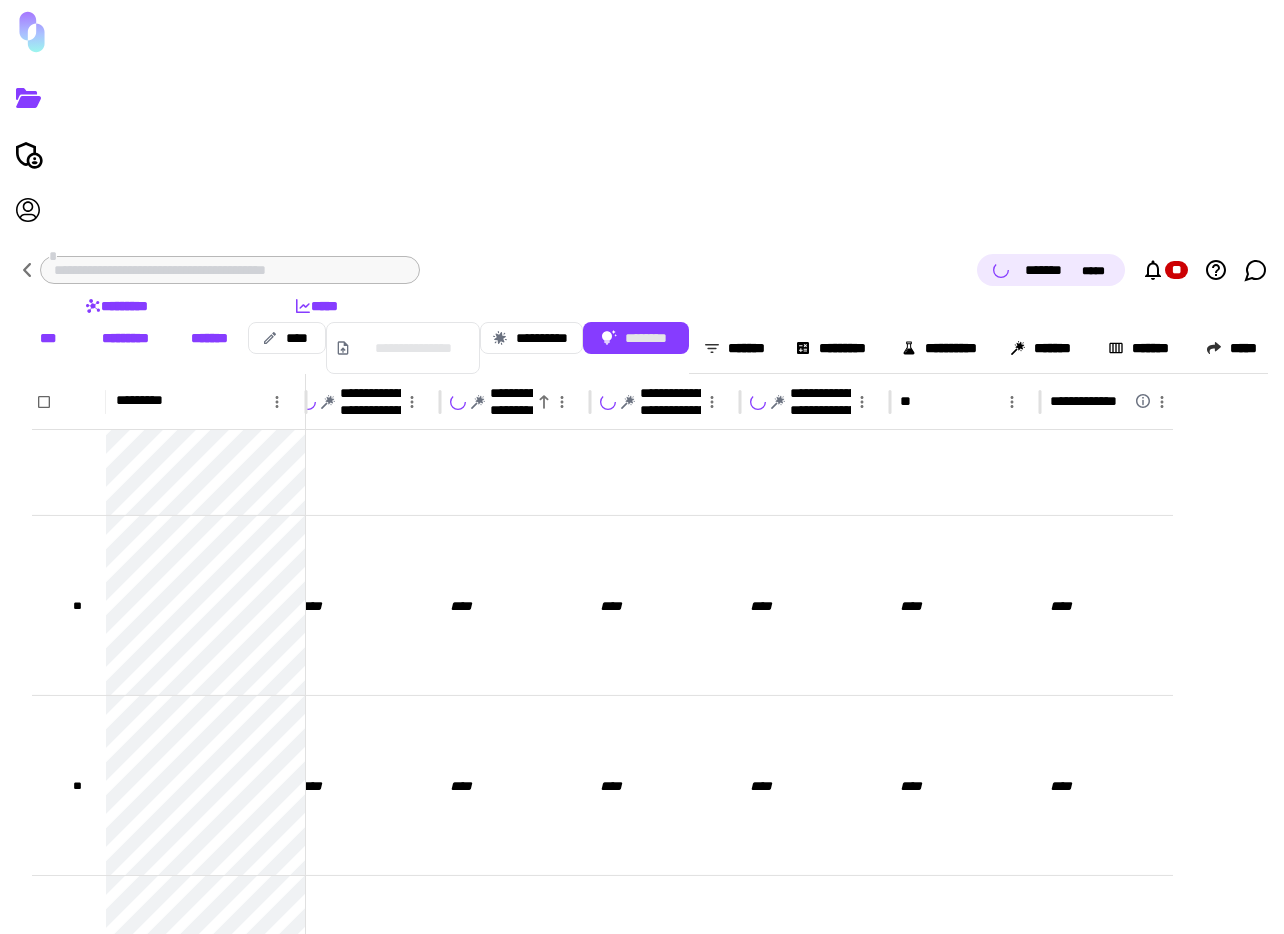 click on "********* *****" at bounding box center (642, 306) 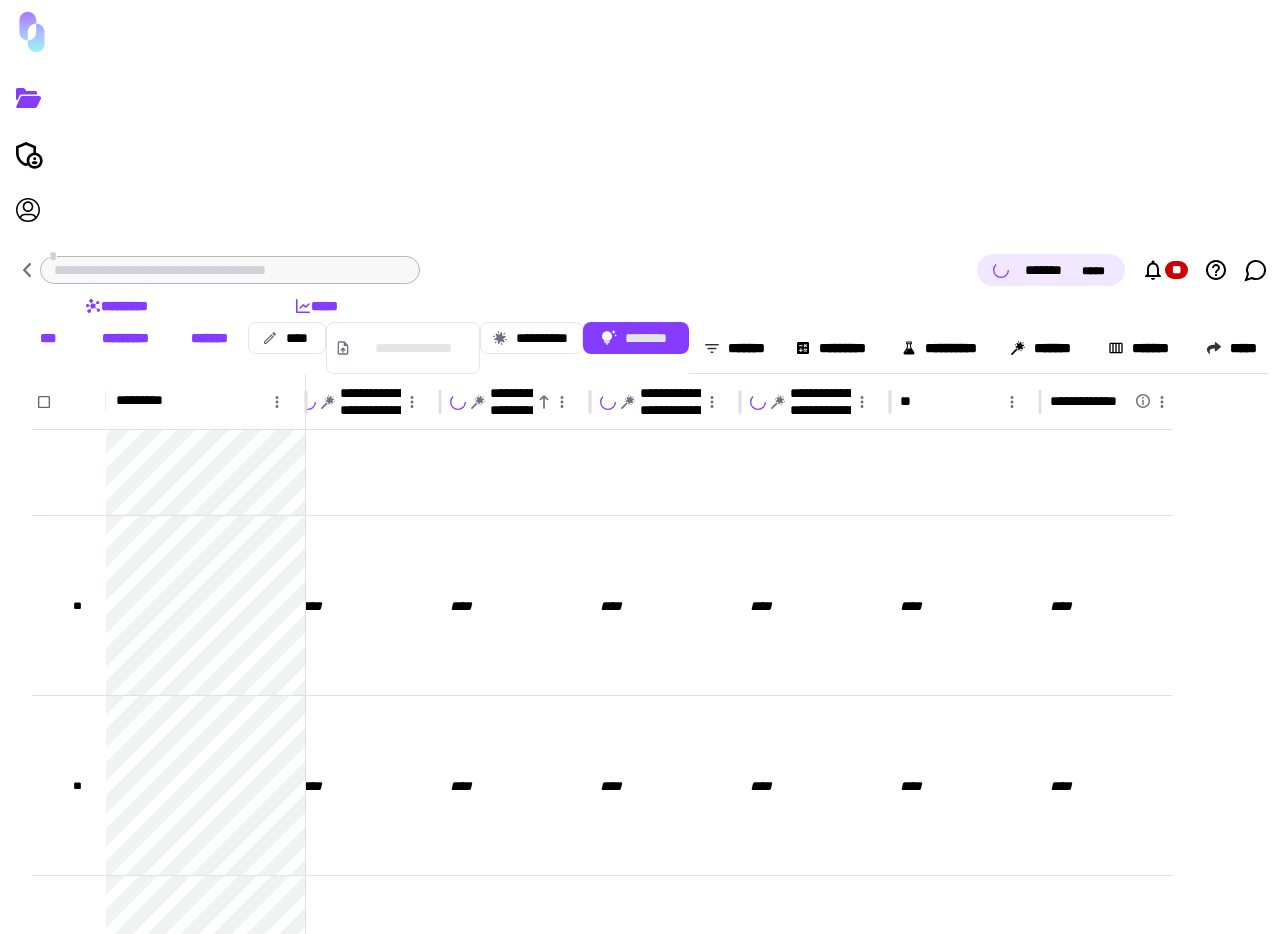 scroll, scrollTop: 0, scrollLeft: 3571, axis: horizontal 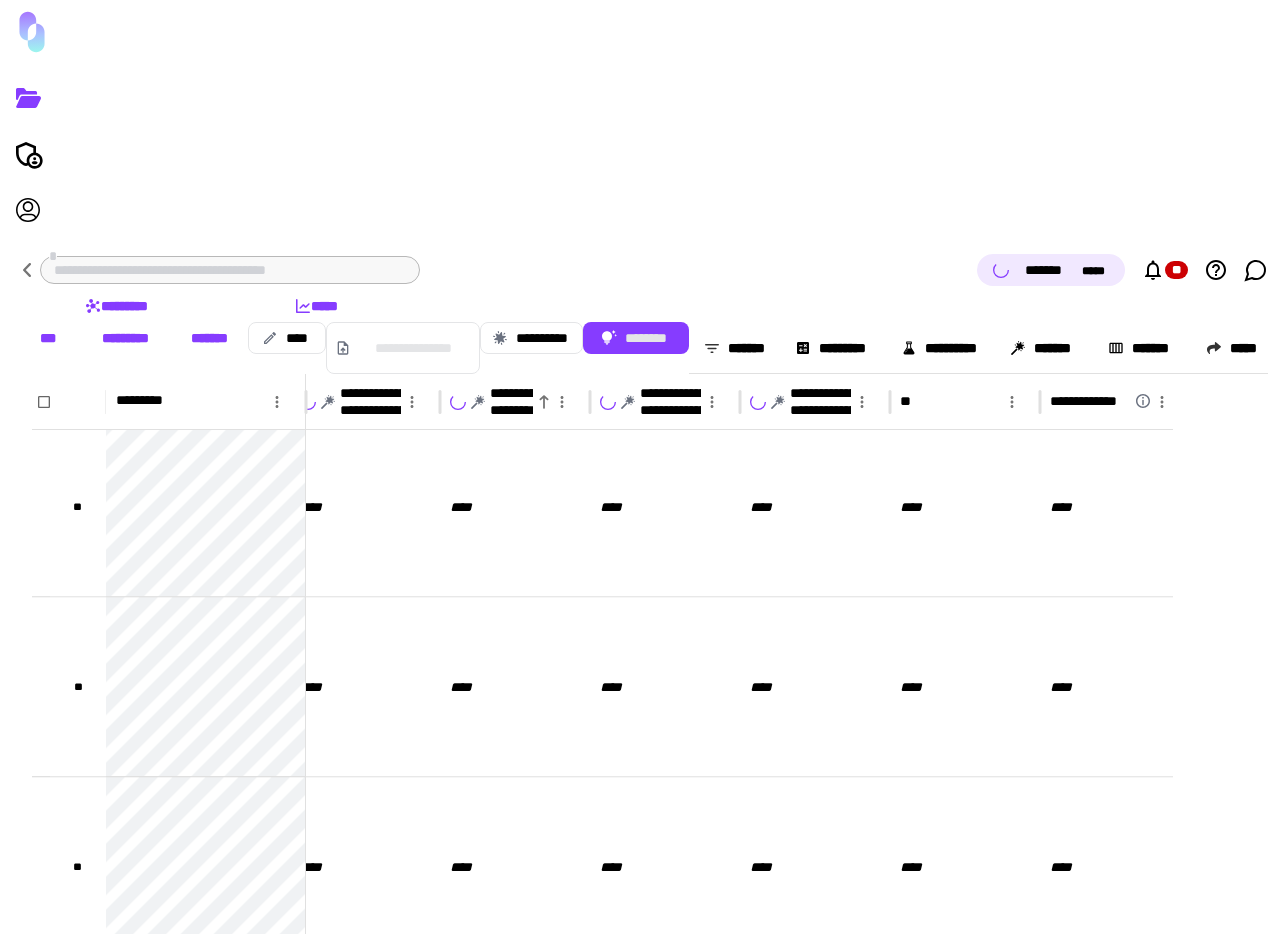 click on "********* *****" at bounding box center (642, 306) 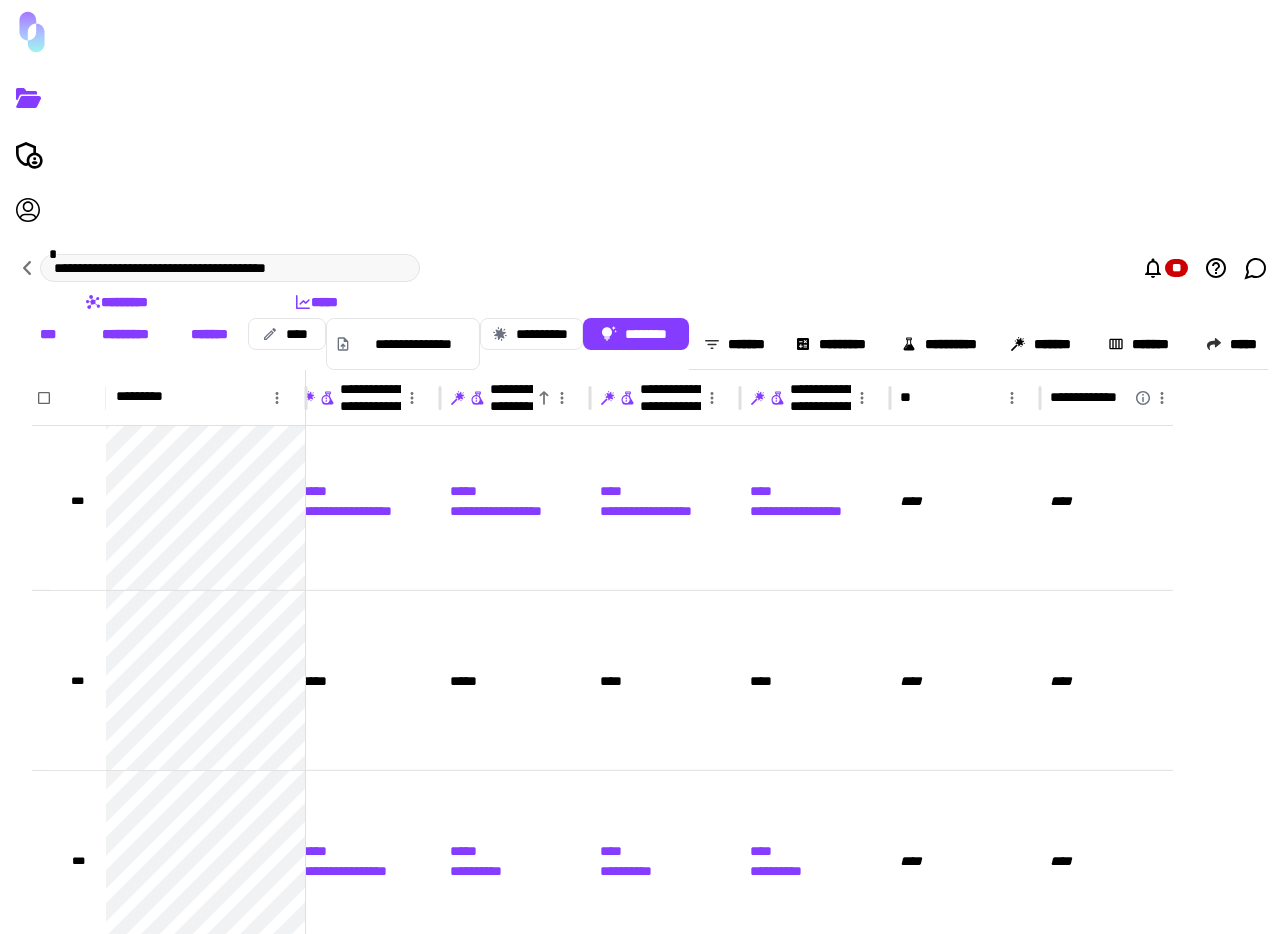 click on "**********" at bounding box center (997, 344) 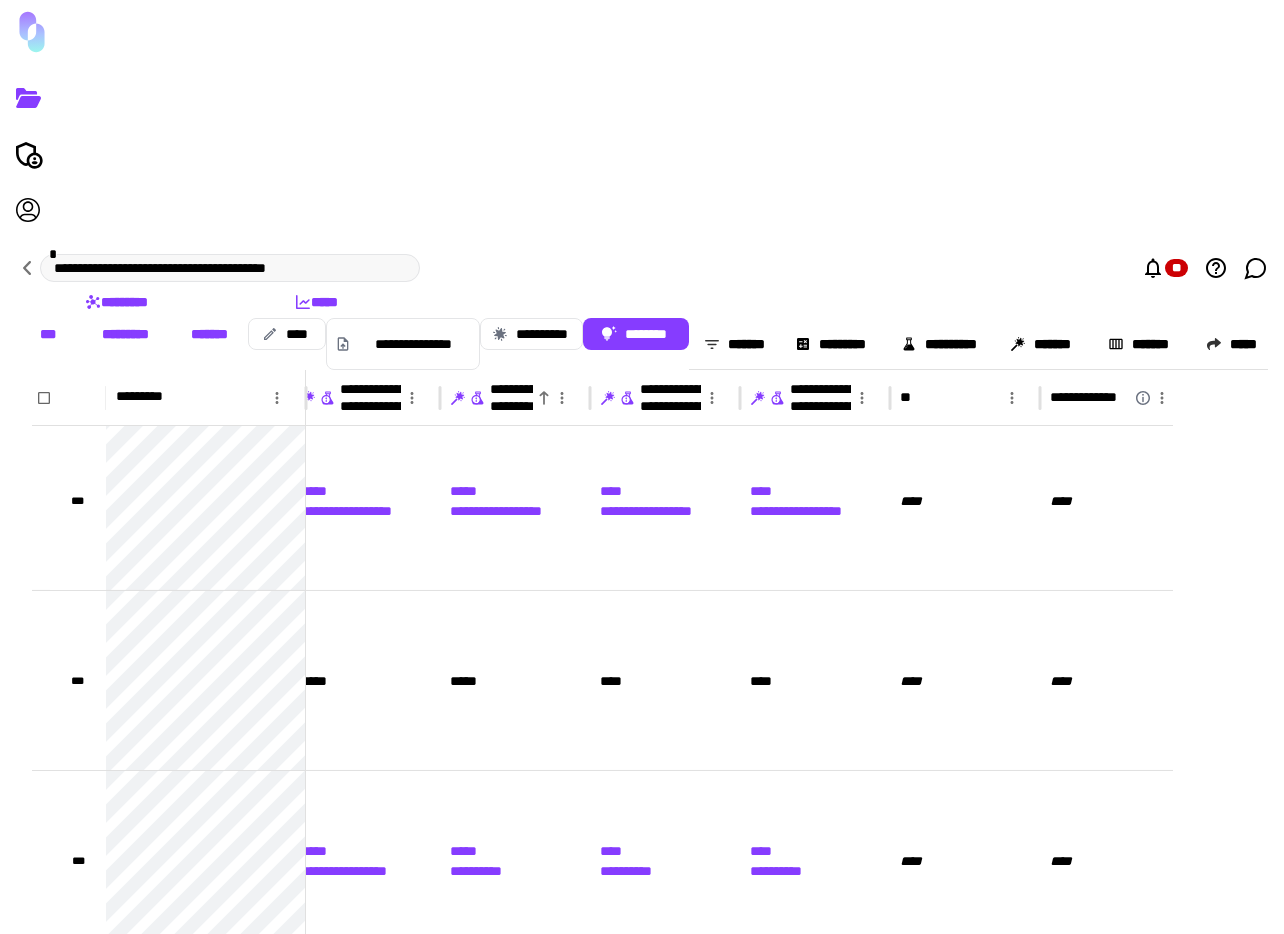scroll, scrollTop: 0, scrollLeft: 10, axis: horizontal 